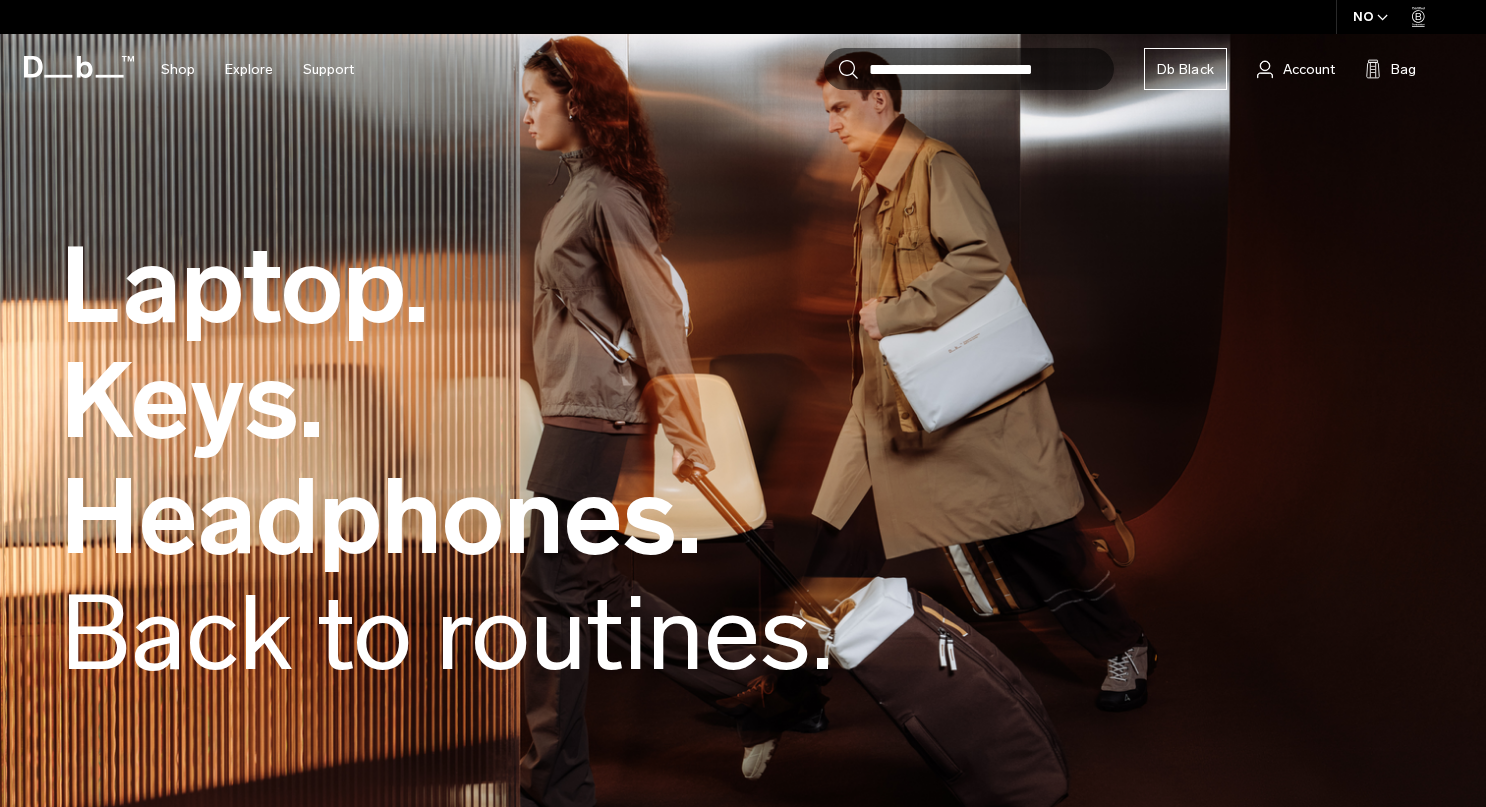 scroll, scrollTop: 0, scrollLeft: 0, axis: both 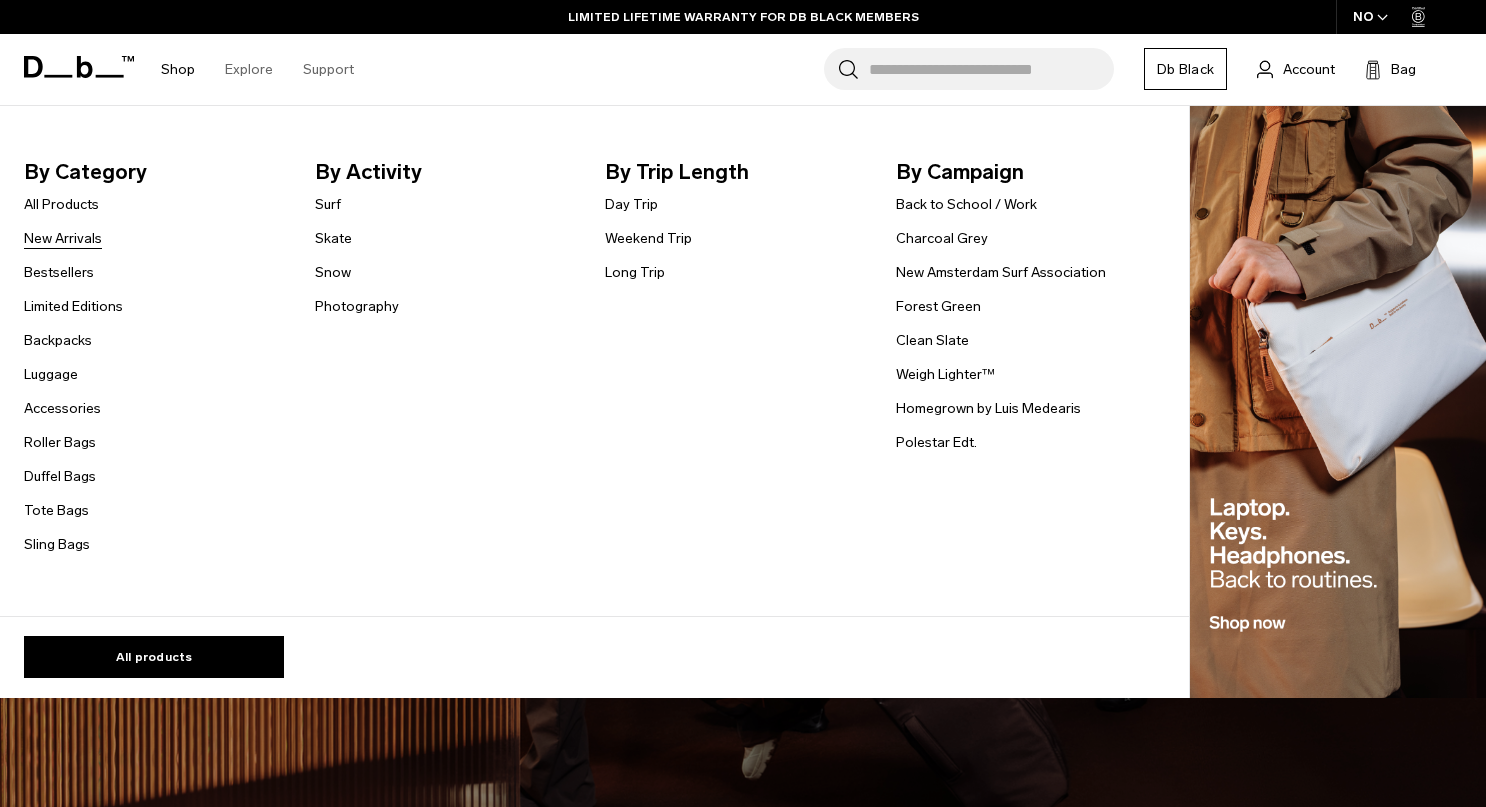 click on "New Arrivals" at bounding box center [63, 238] 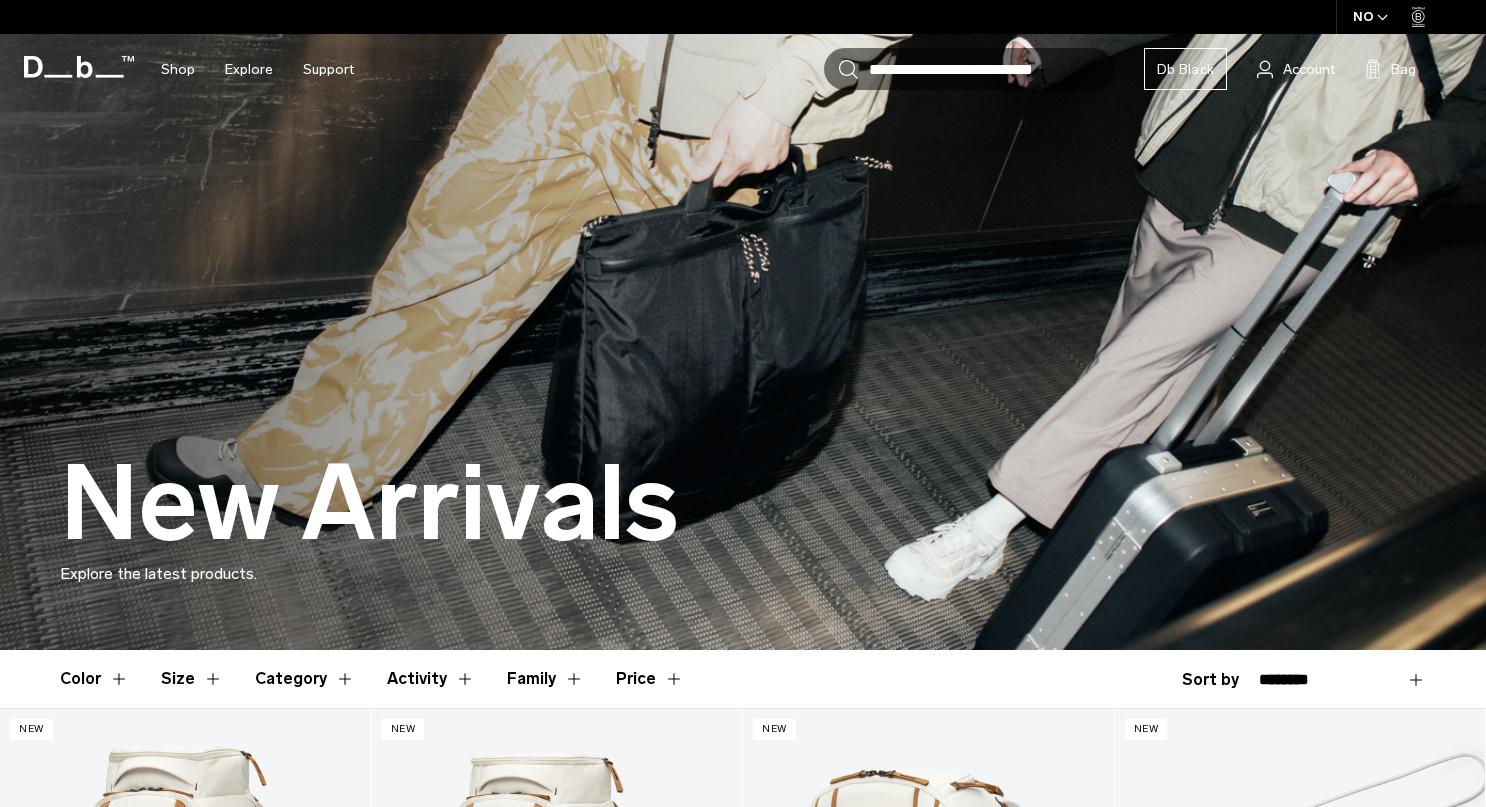 scroll, scrollTop: 0, scrollLeft: 0, axis: both 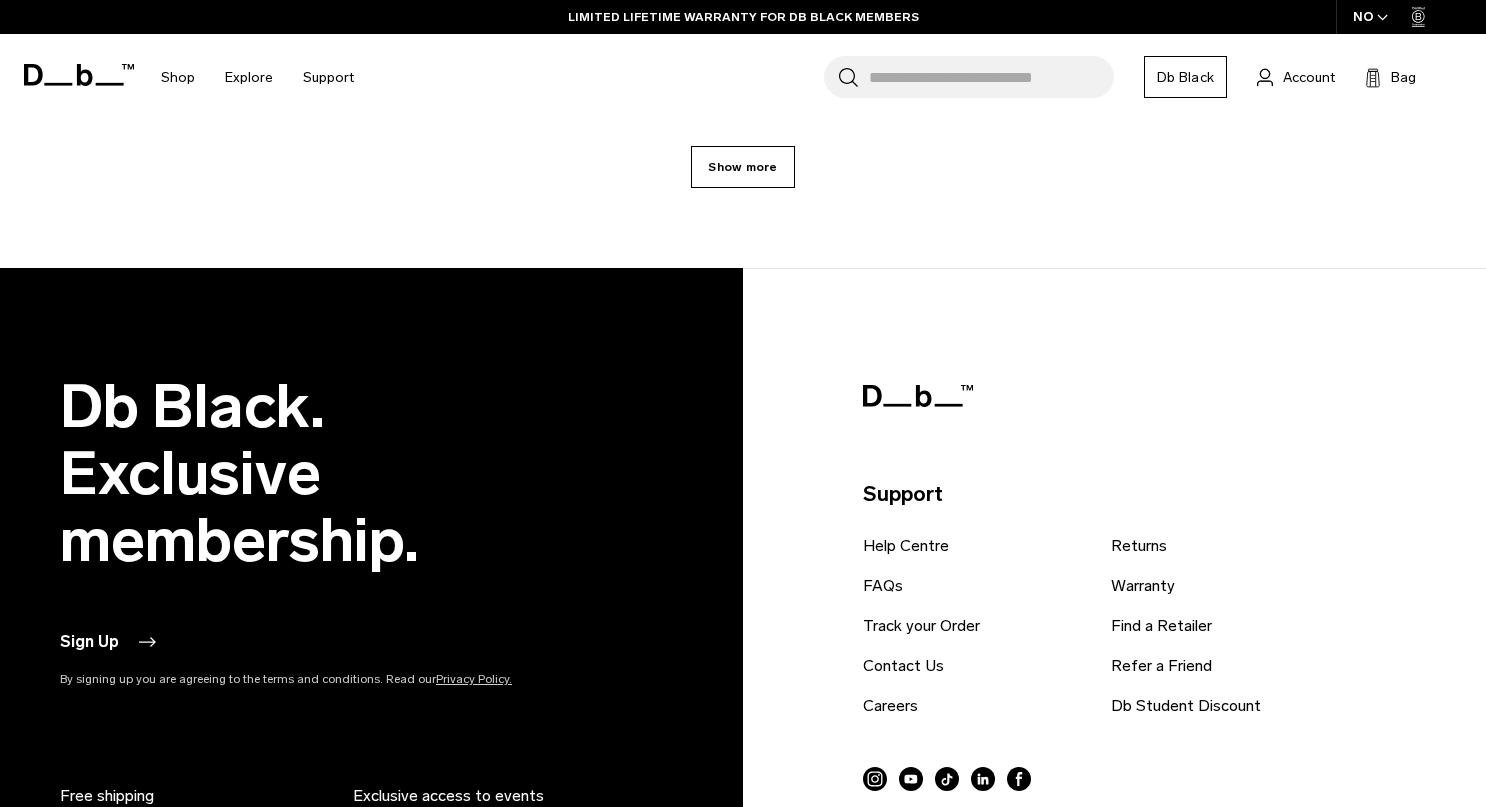 click on "Show more" at bounding box center [742, 167] 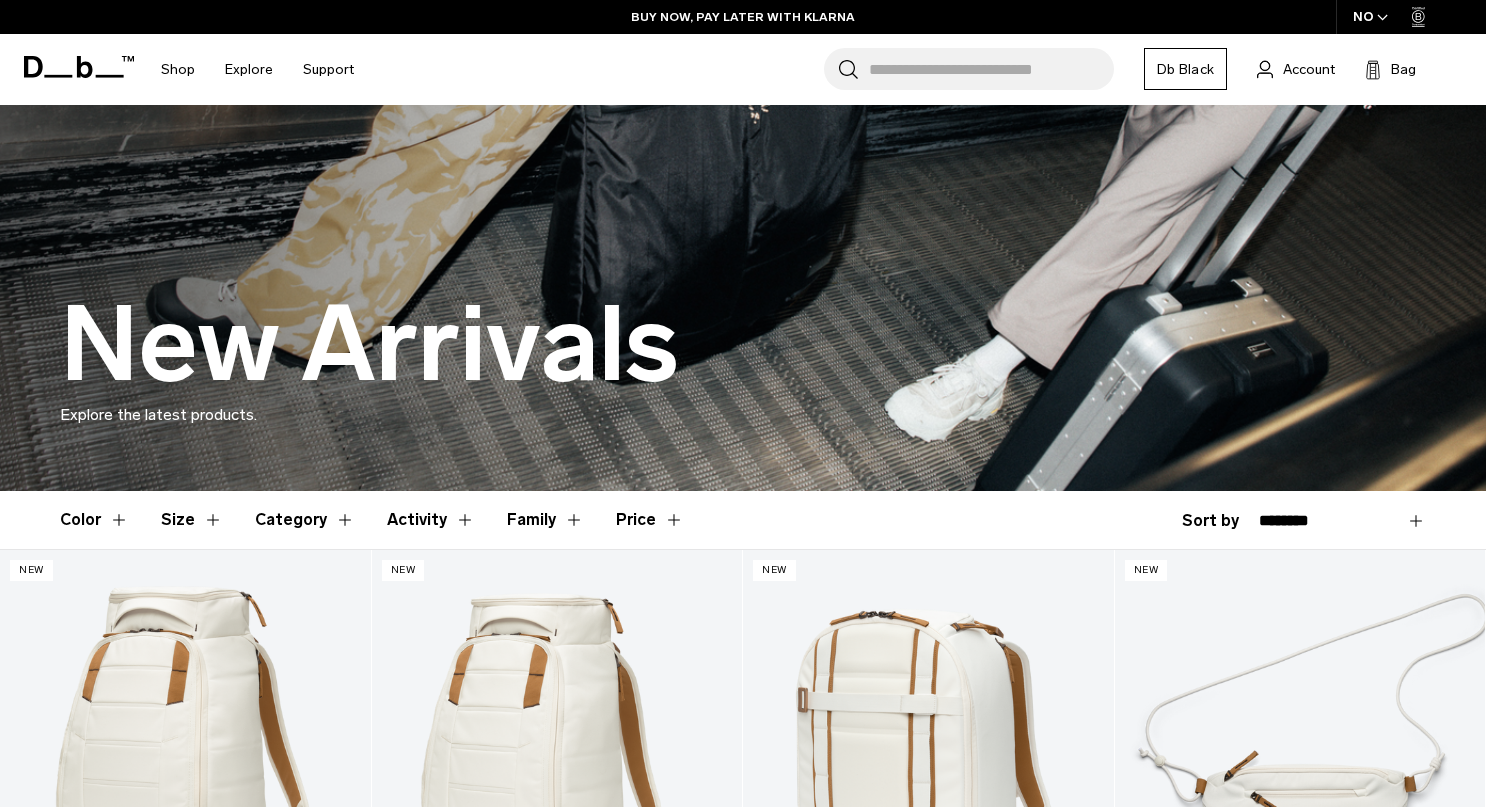 scroll, scrollTop: 0, scrollLeft: 0, axis: both 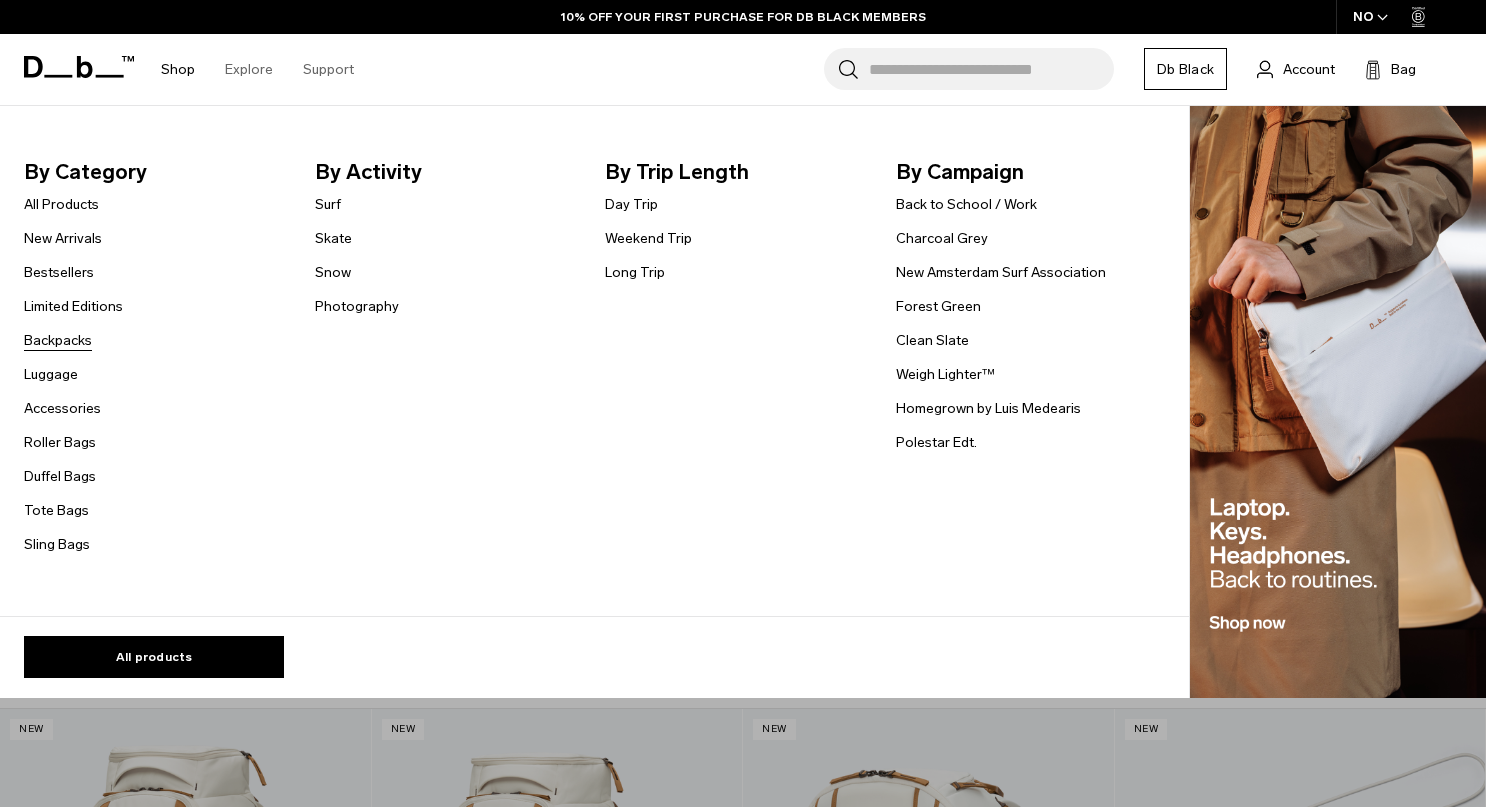 click on "Backpacks" at bounding box center (58, 340) 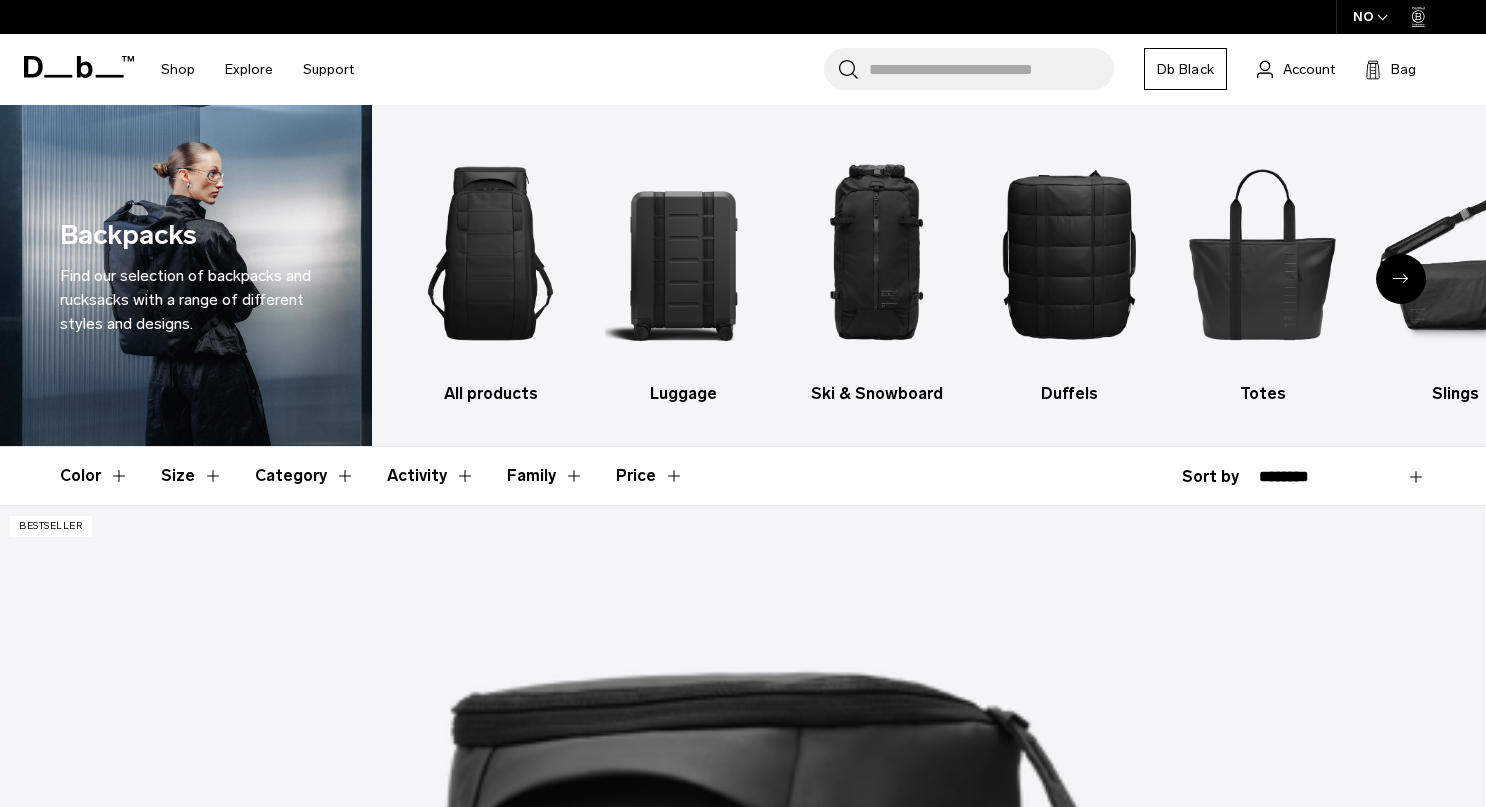 scroll, scrollTop: 0, scrollLeft: 0, axis: both 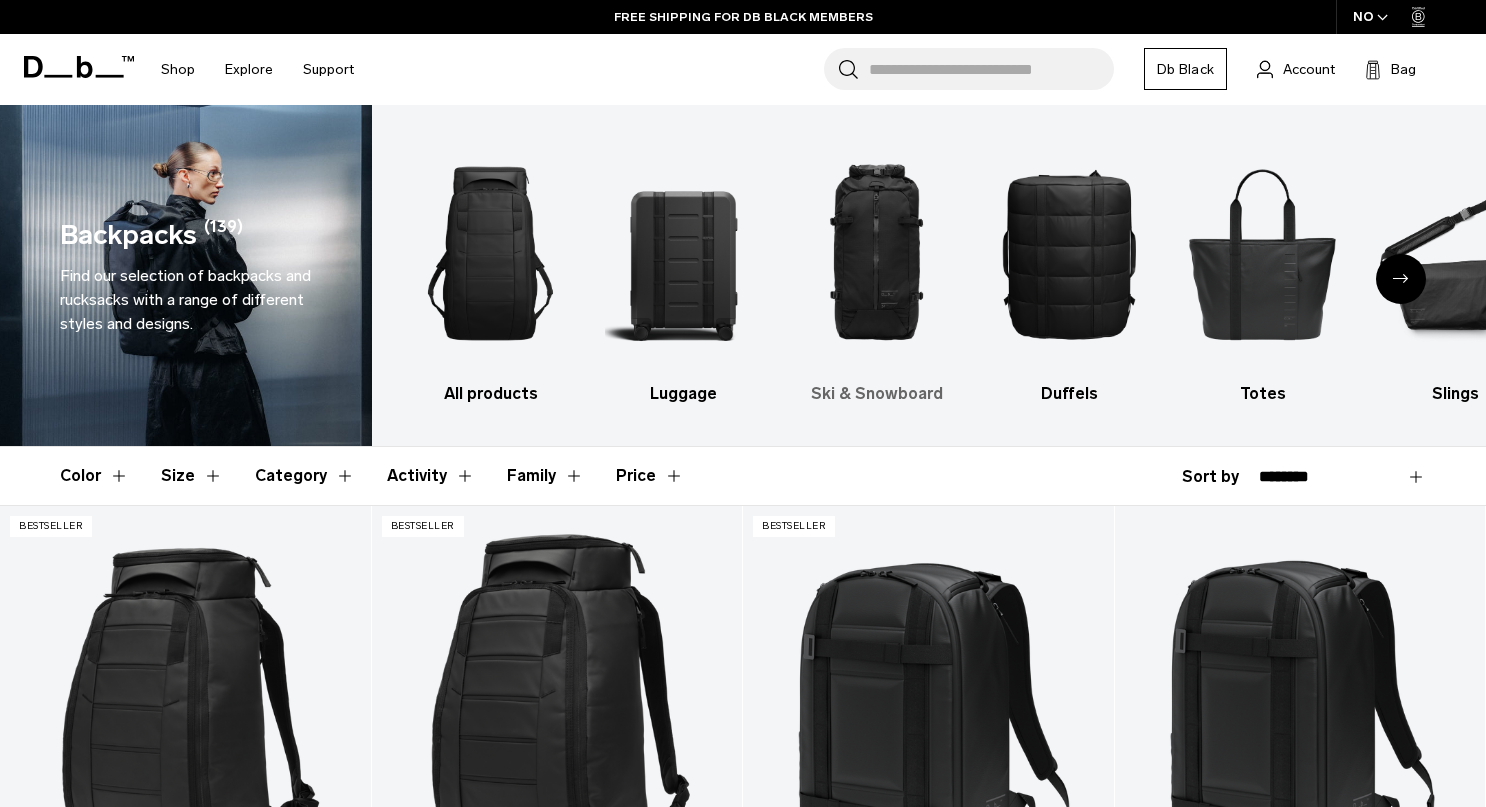 click at bounding box center [877, 253] 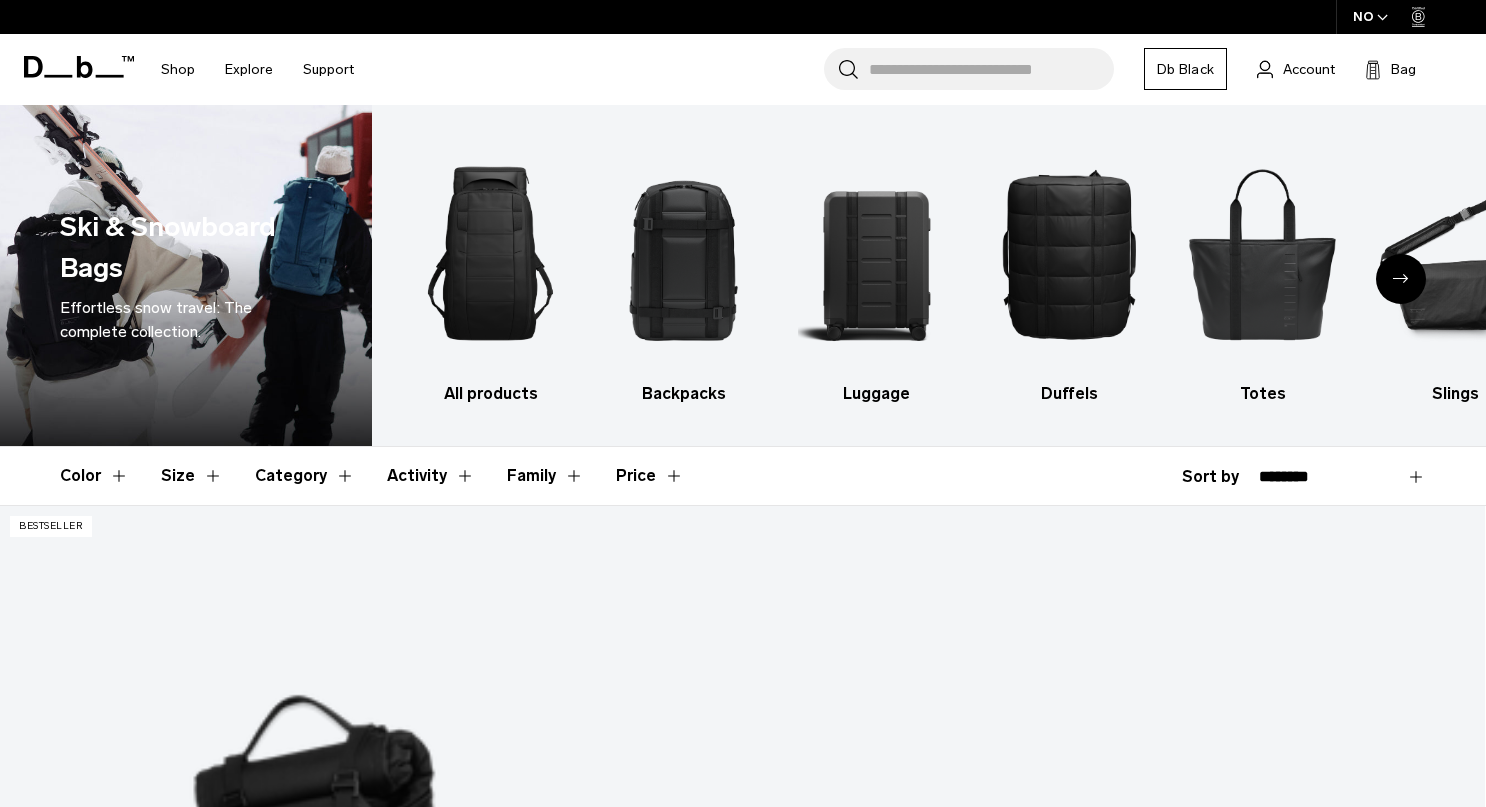 scroll, scrollTop: 0, scrollLeft: 0, axis: both 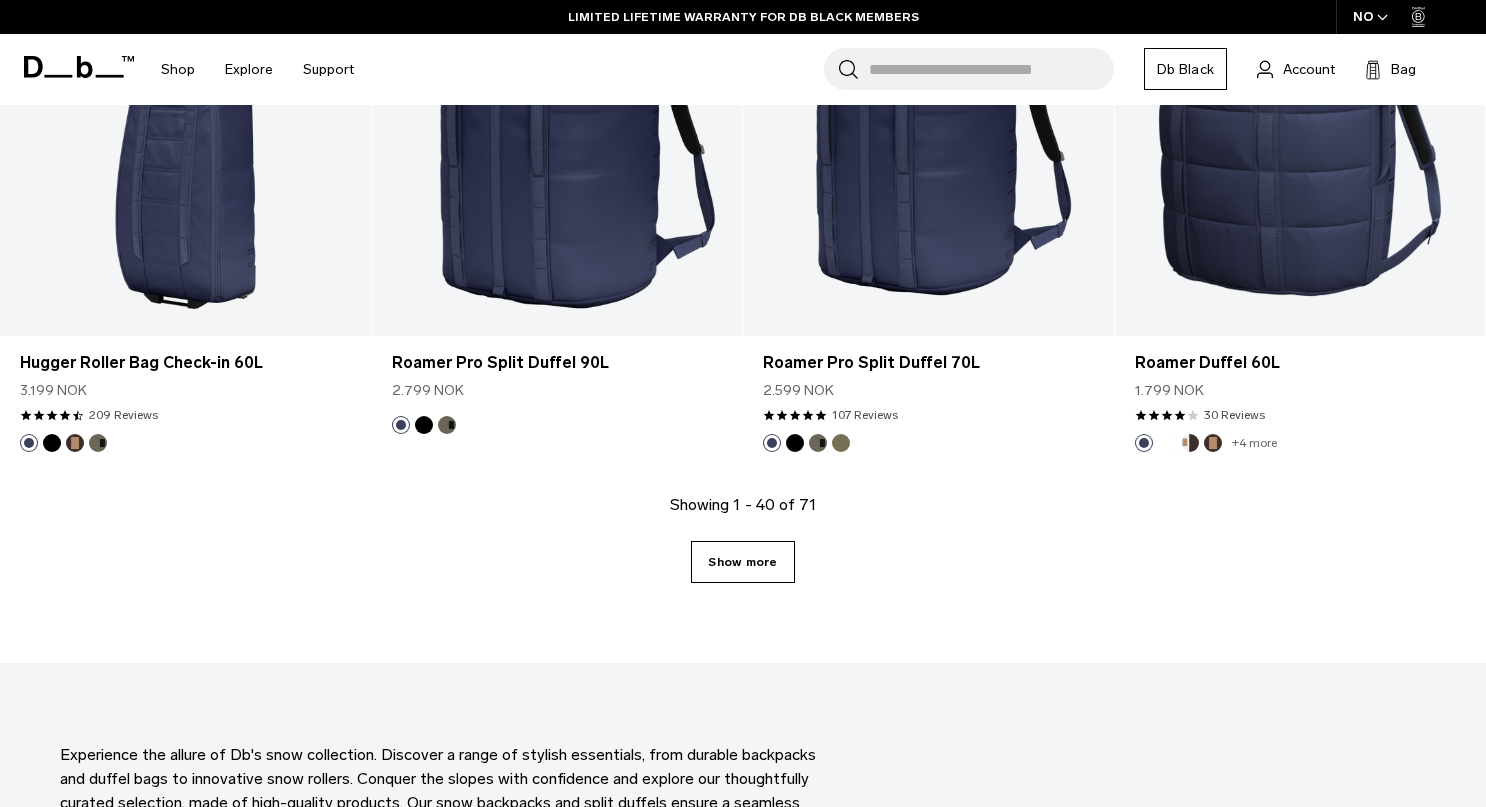 click on "Show more" at bounding box center (742, 562) 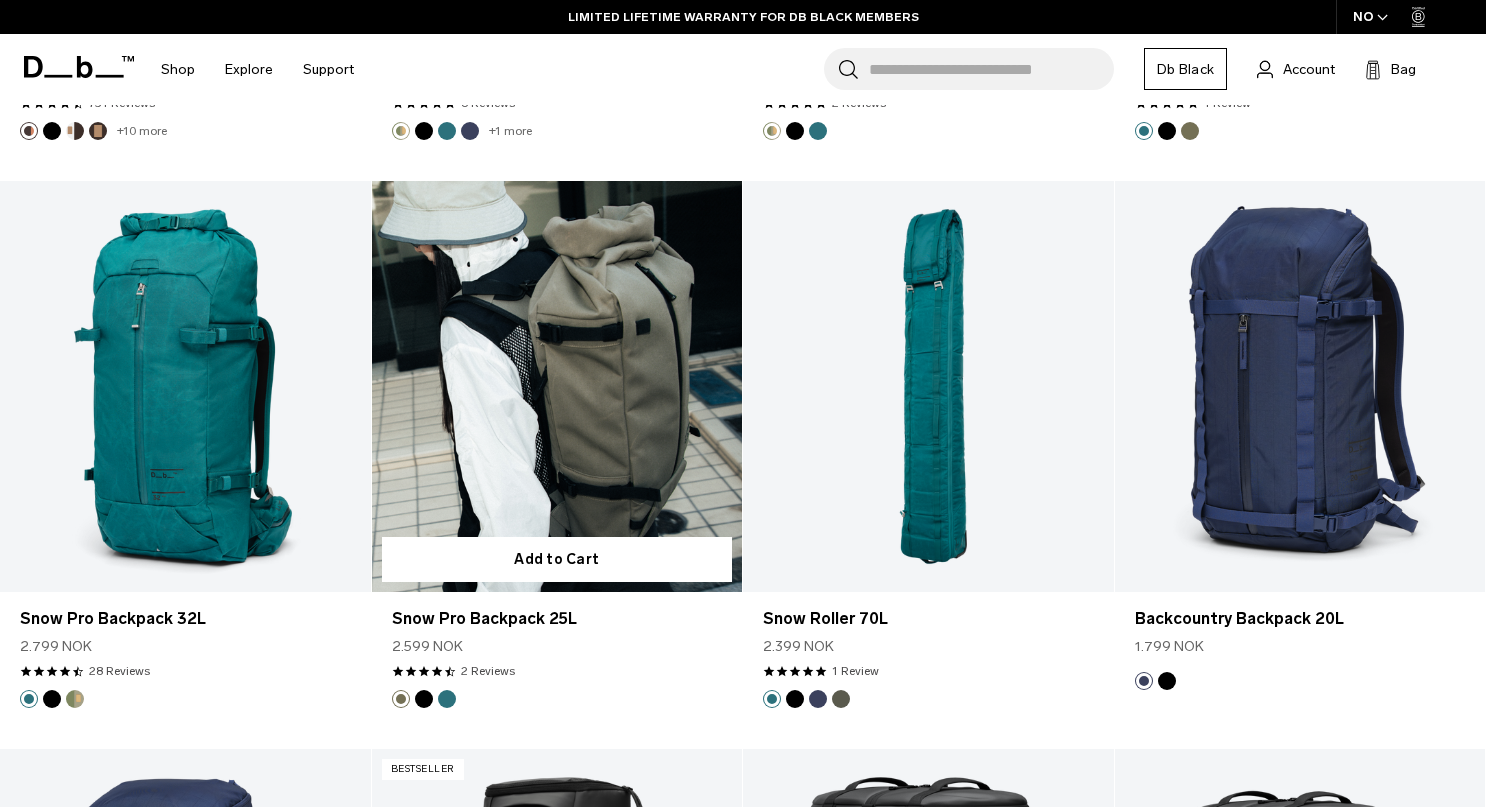 scroll, scrollTop: 3217, scrollLeft: 0, axis: vertical 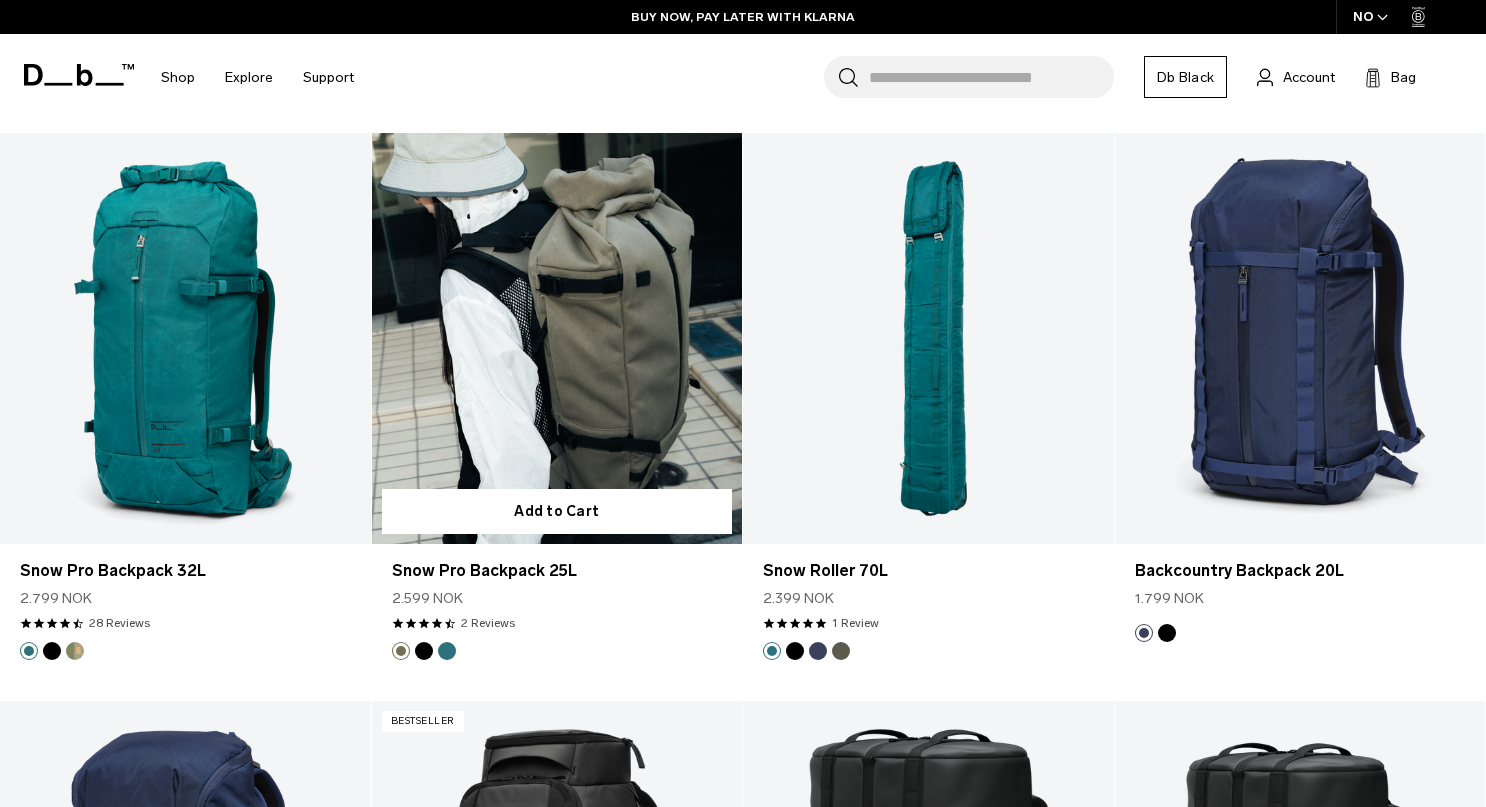click at bounding box center [557, 339] 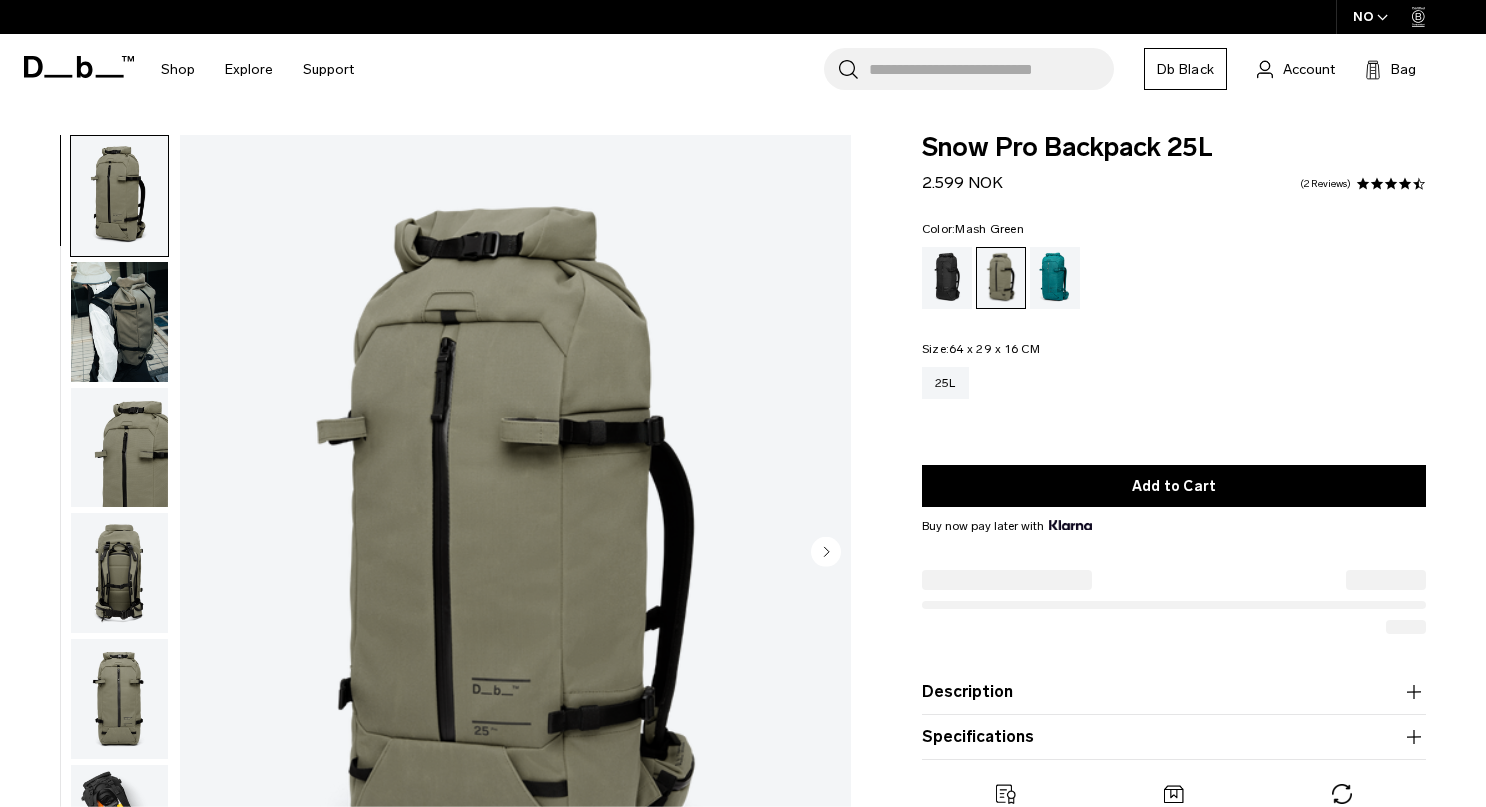 scroll, scrollTop: 0, scrollLeft: 0, axis: both 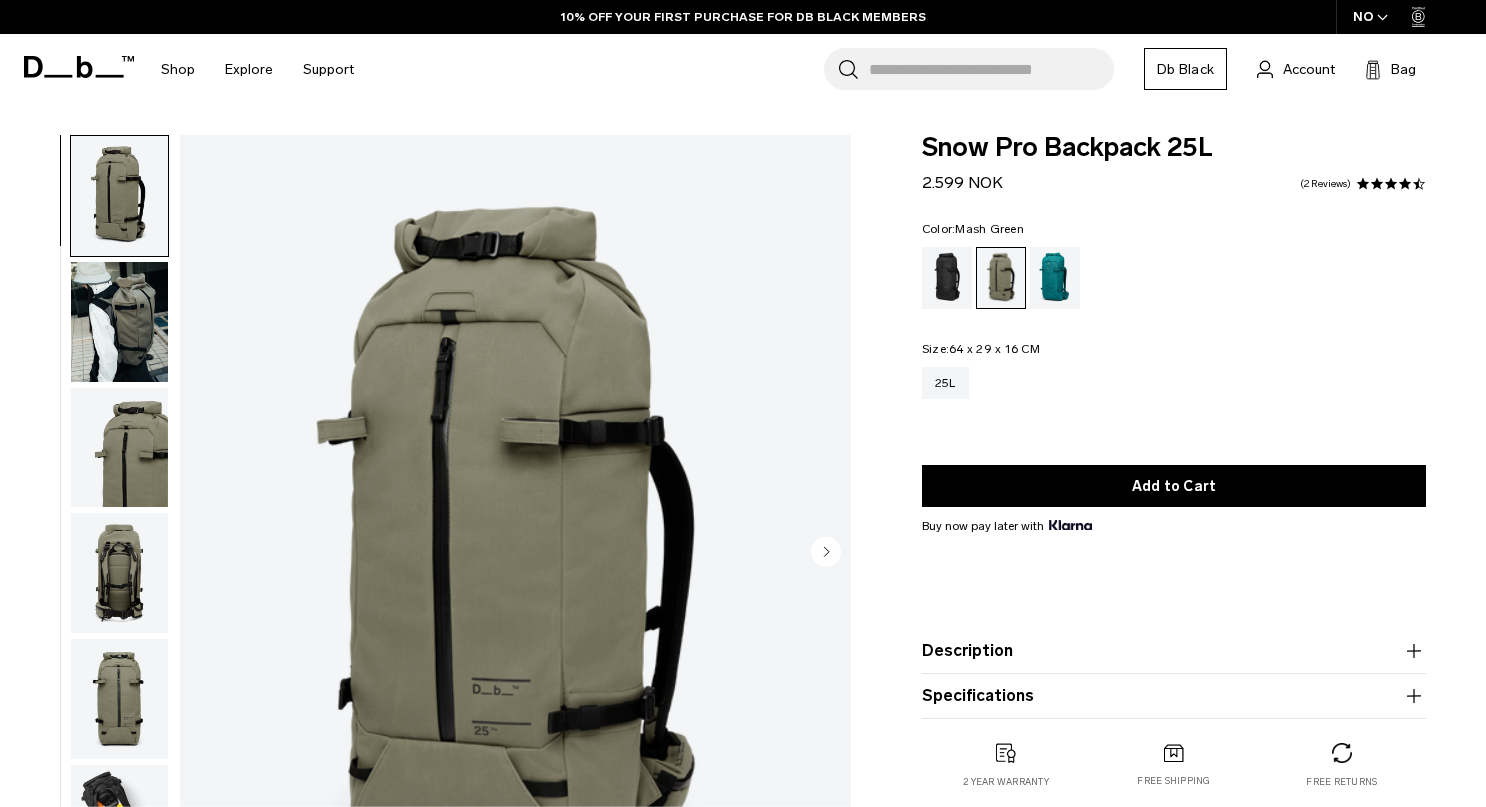 click at bounding box center (119, 322) 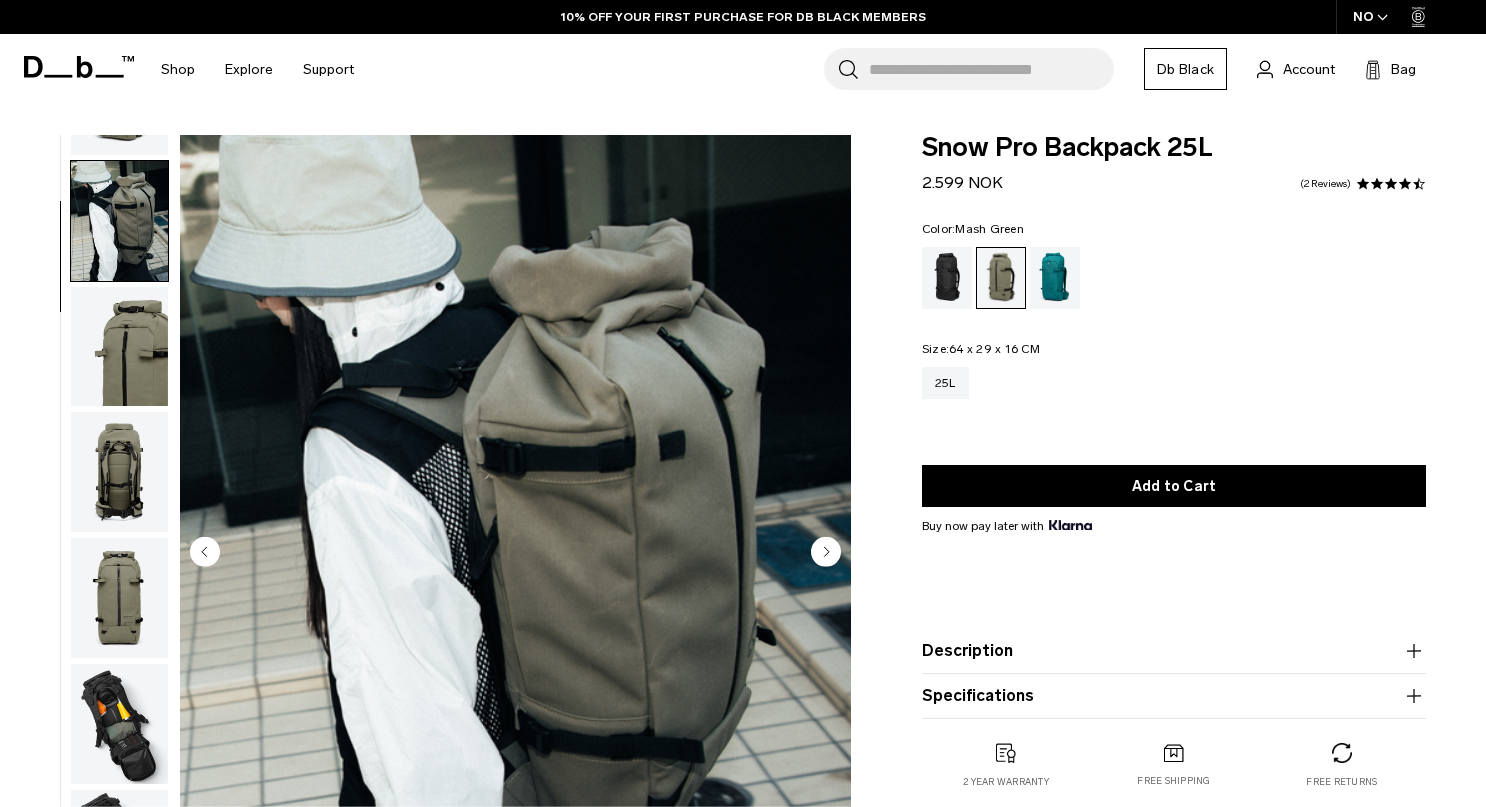 scroll, scrollTop: 126, scrollLeft: 0, axis: vertical 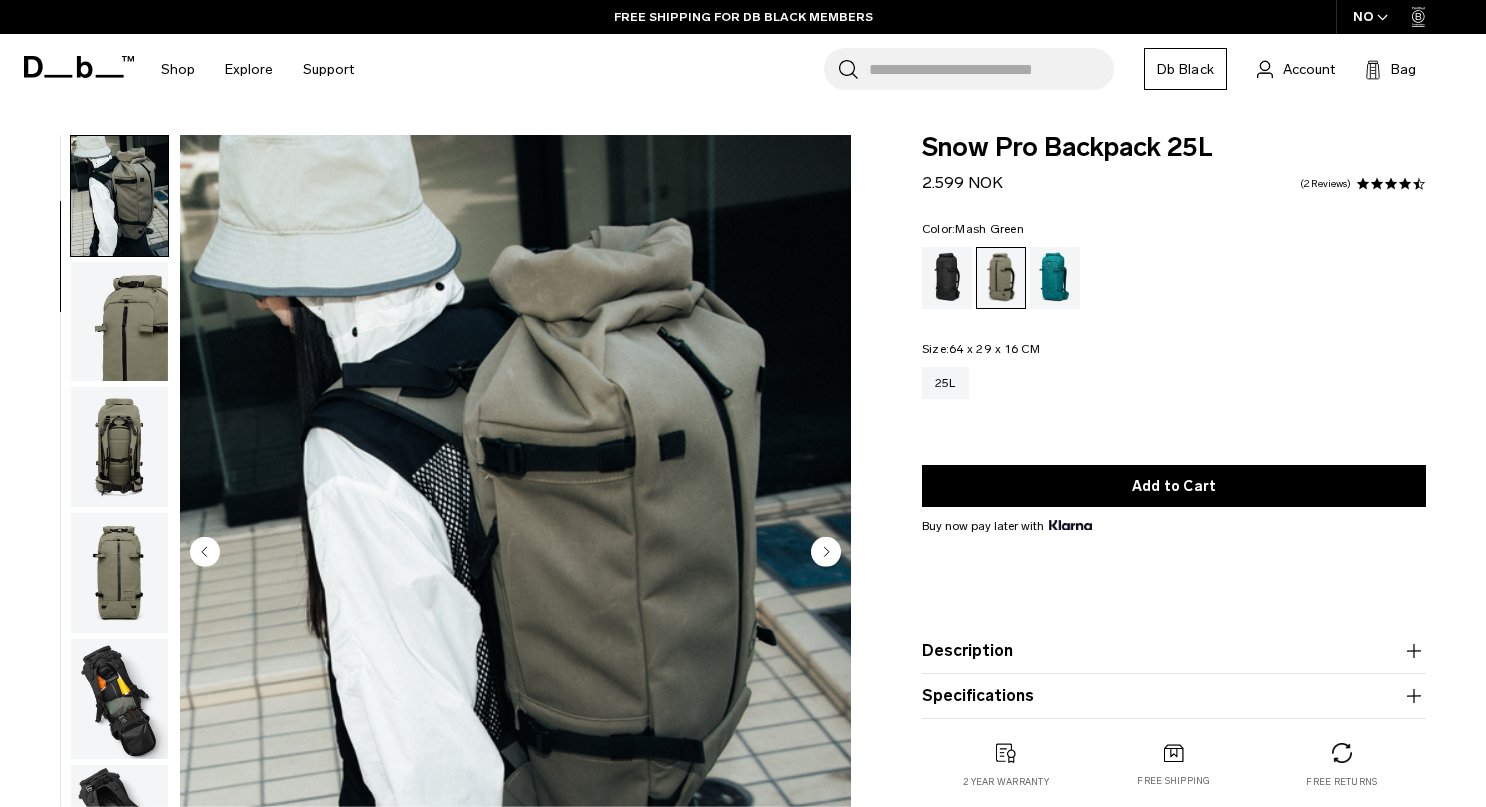 click at bounding box center (119, 322) 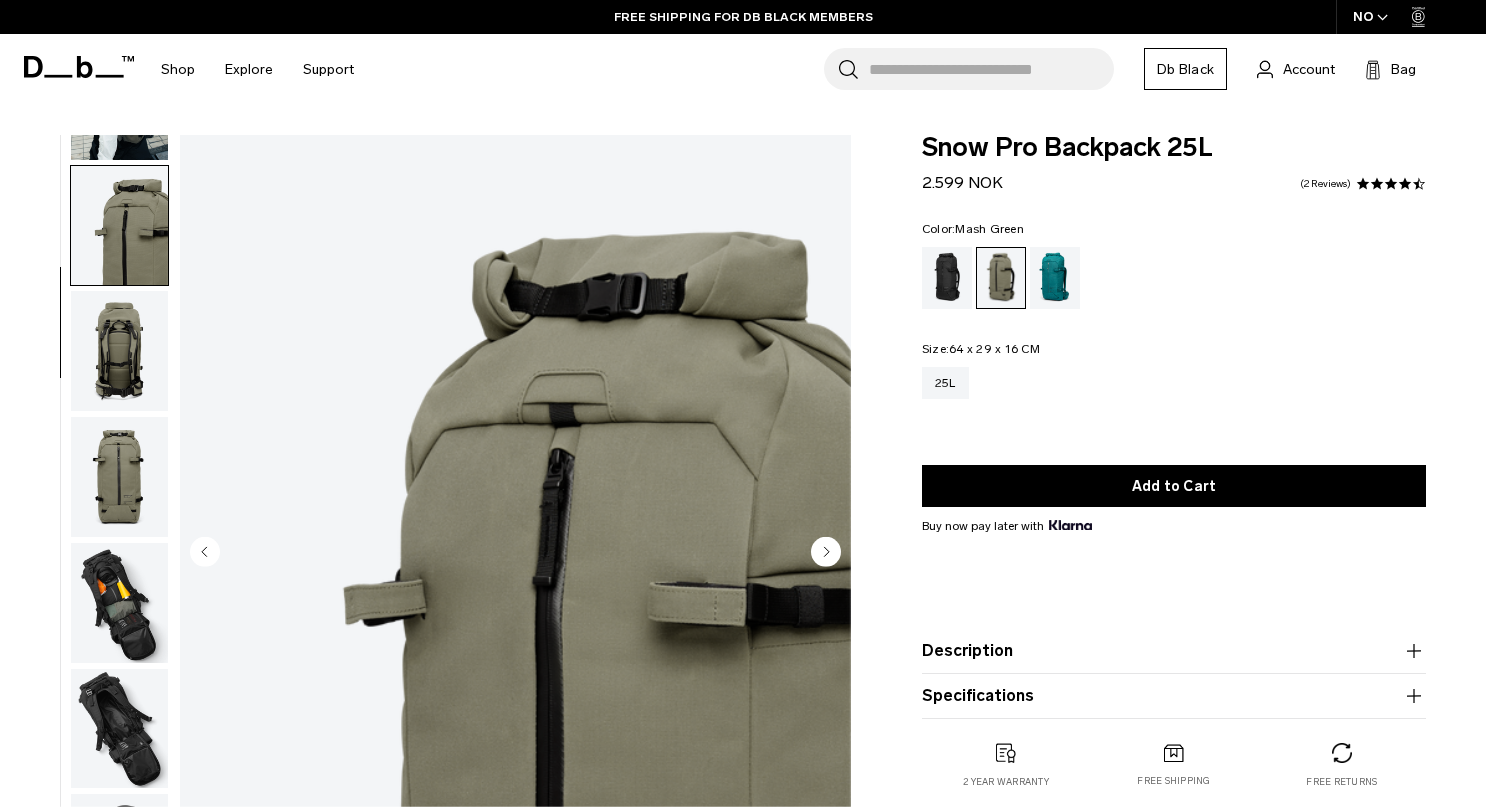 scroll, scrollTop: 252, scrollLeft: 0, axis: vertical 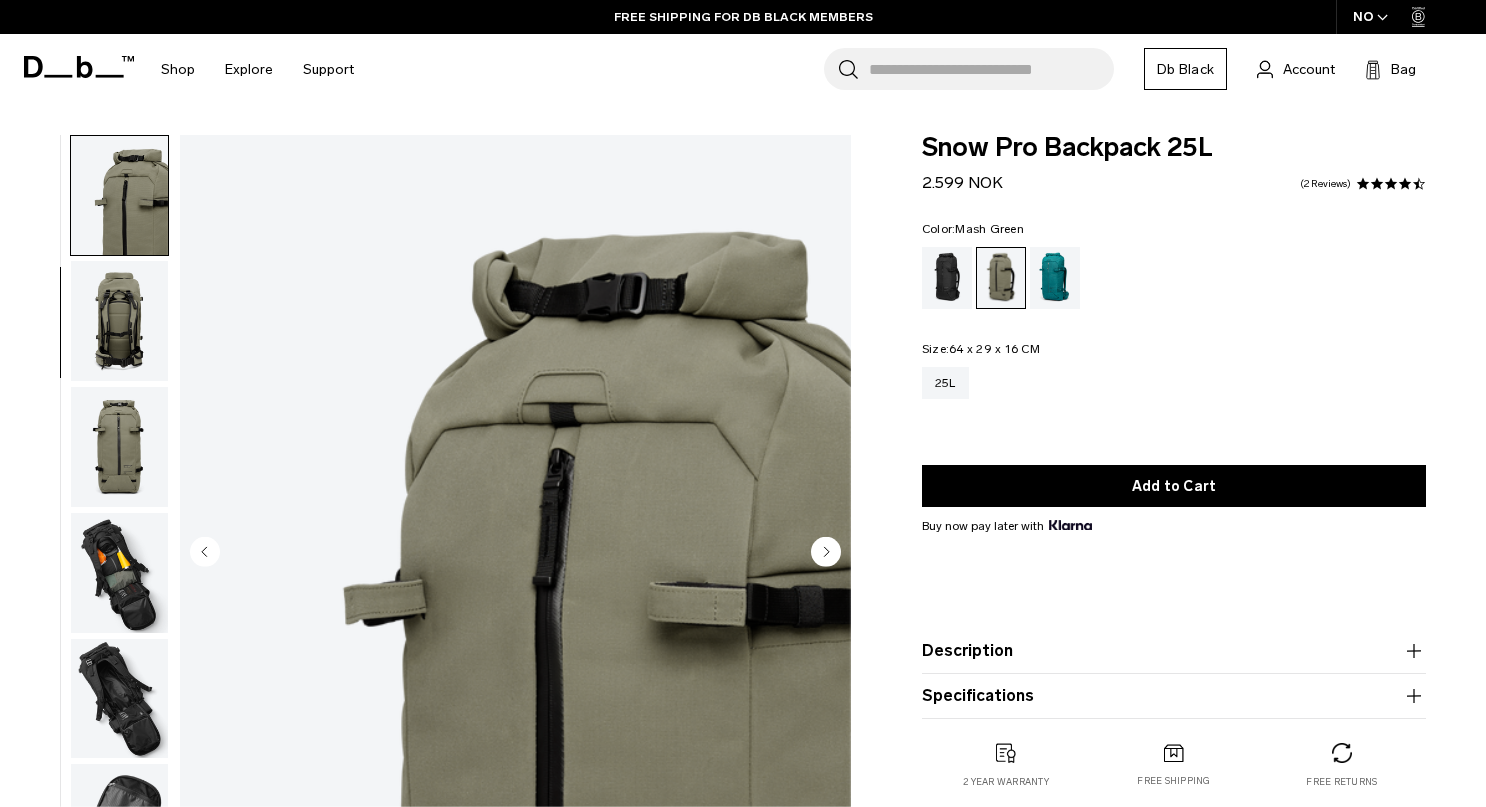 click at bounding box center [119, 321] 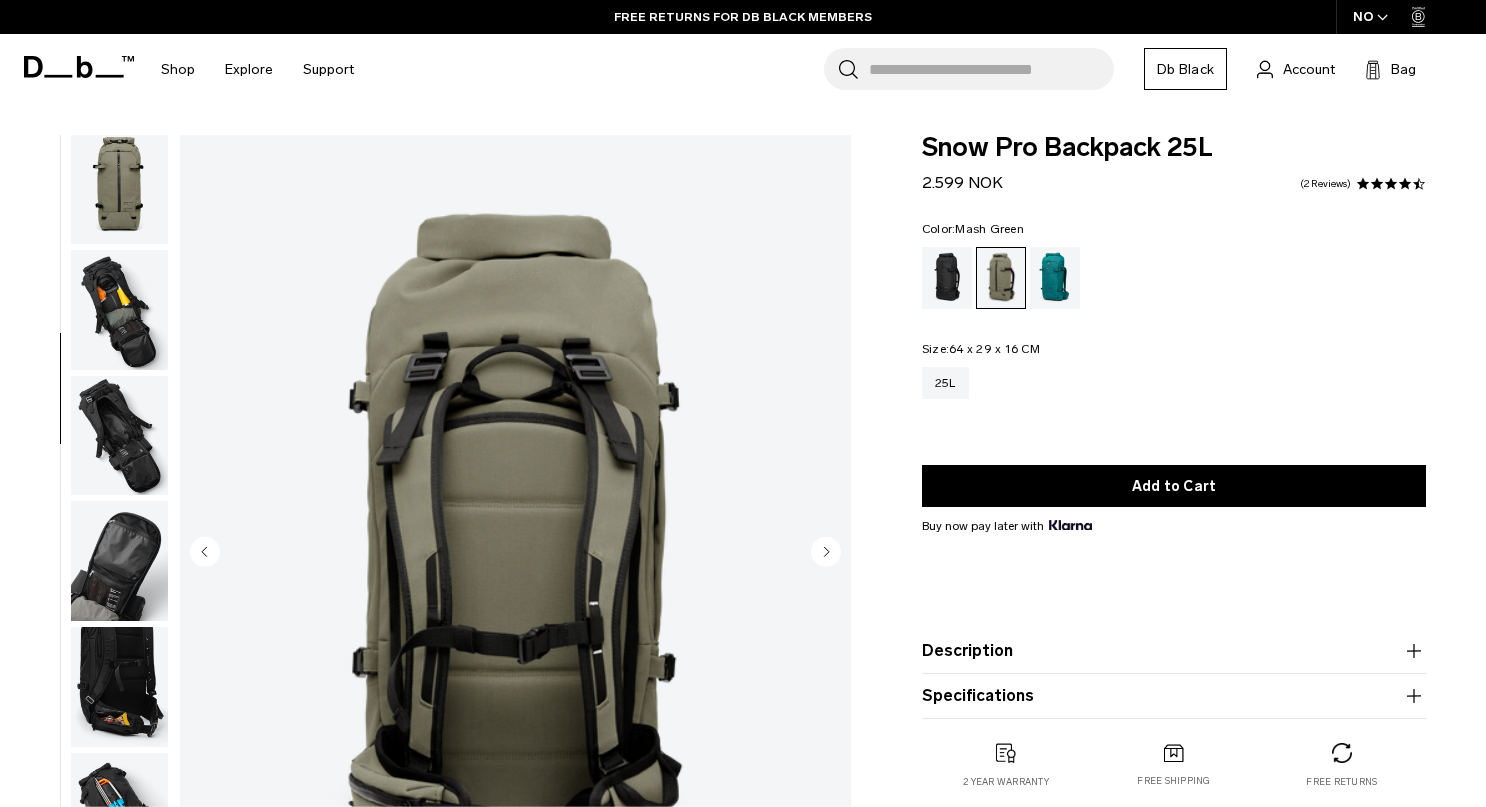 scroll, scrollTop: 528, scrollLeft: 0, axis: vertical 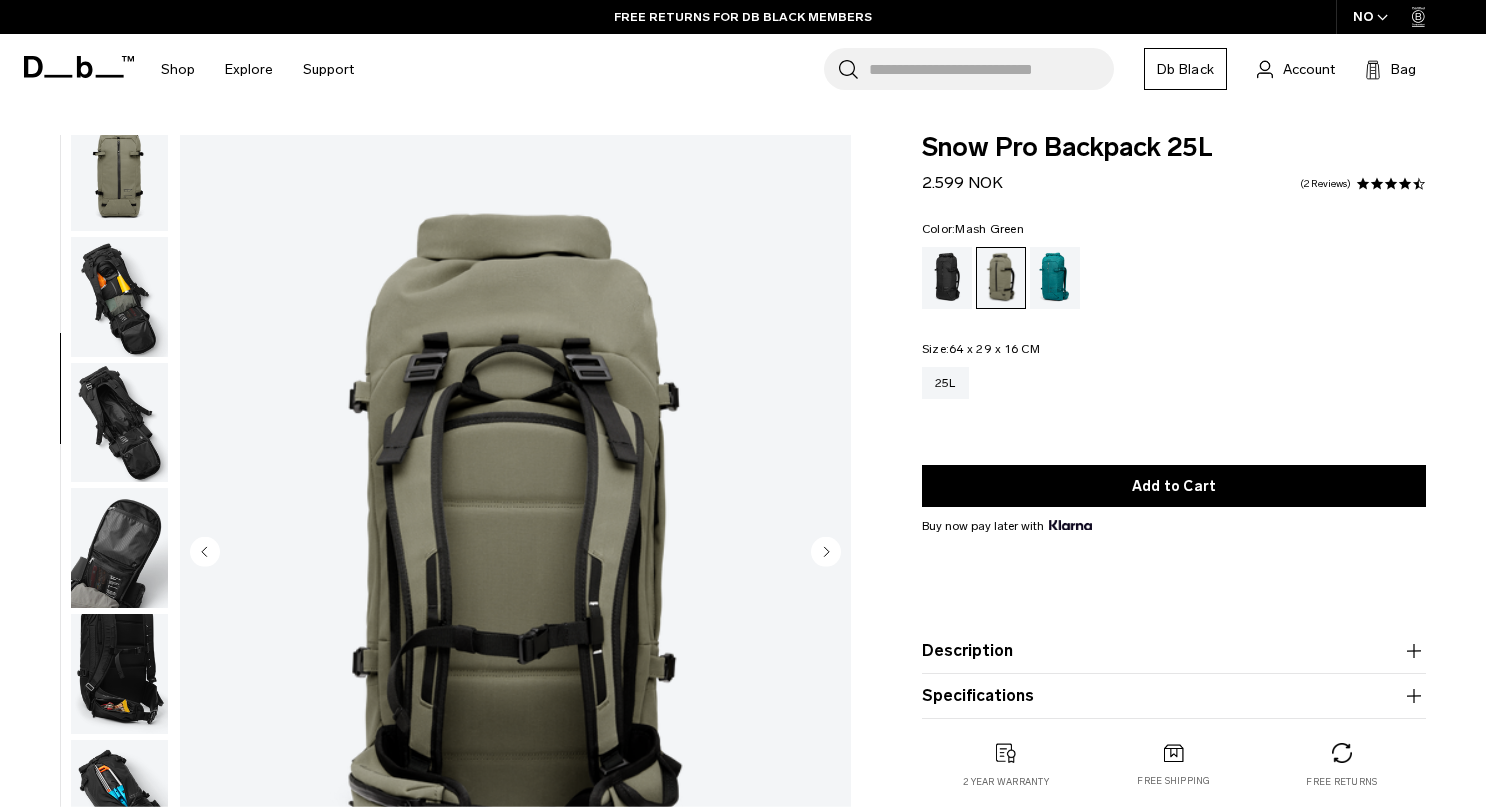 click at bounding box center (119, 297) 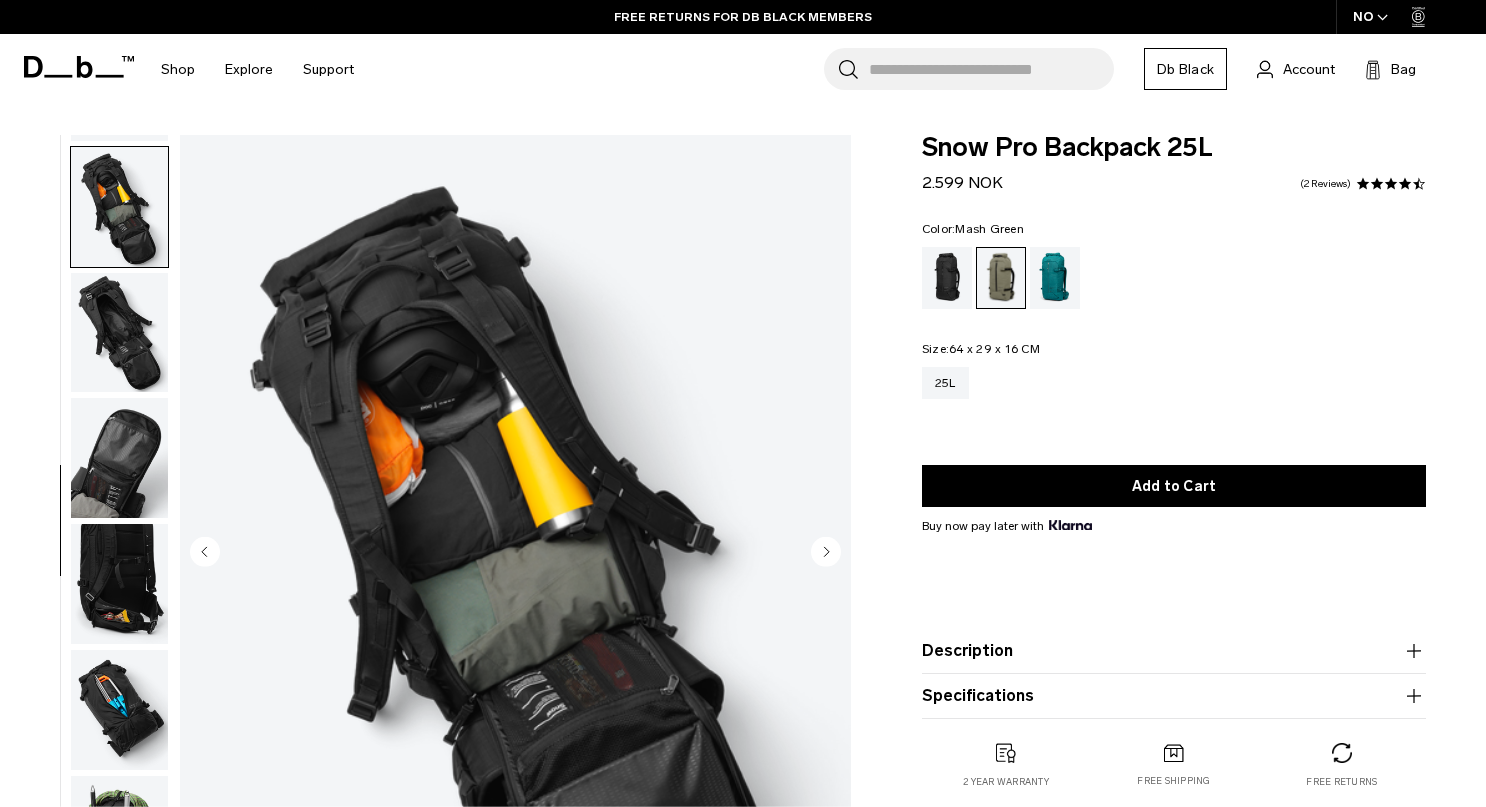 scroll, scrollTop: 629, scrollLeft: 0, axis: vertical 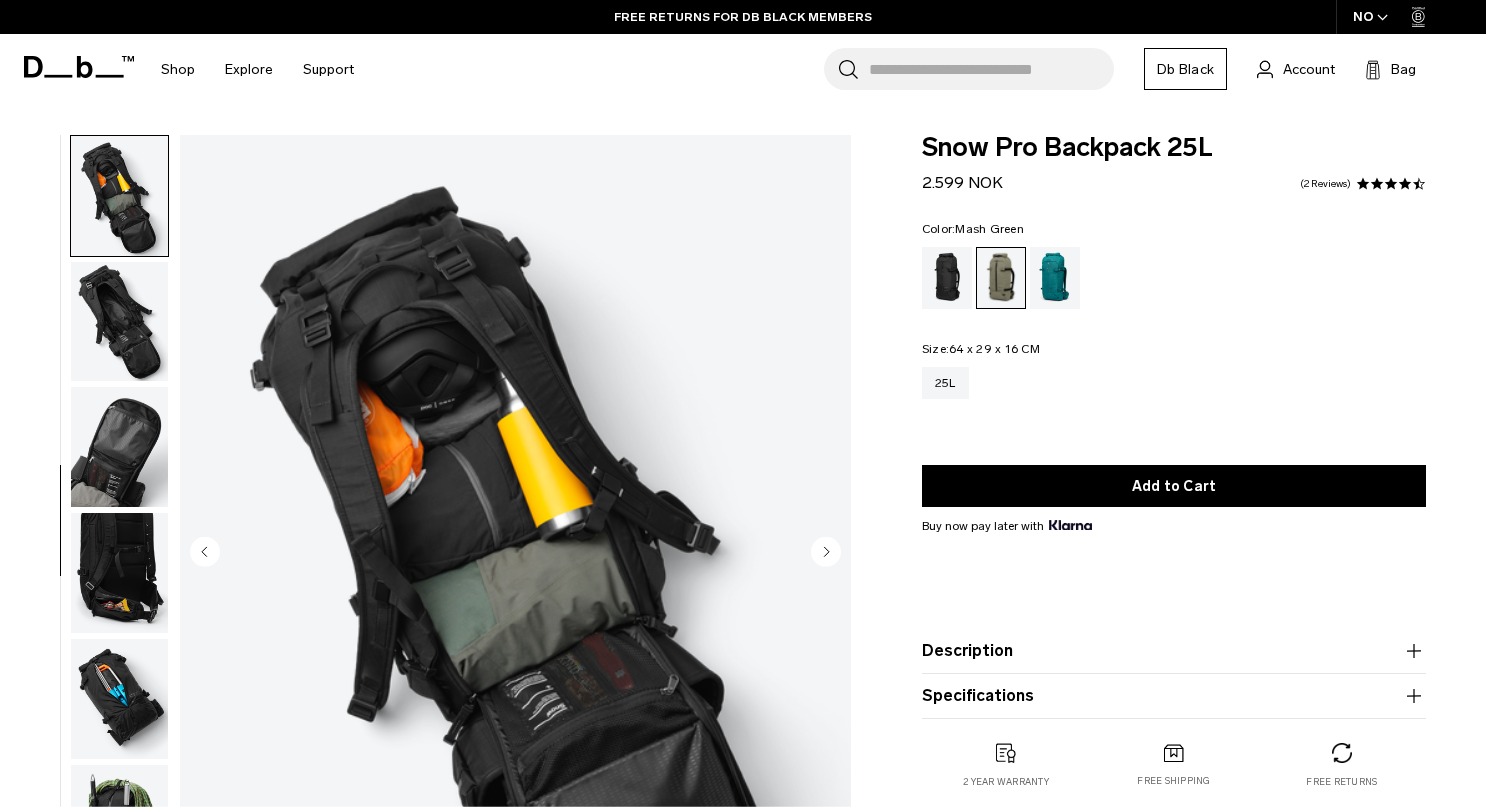 click at bounding box center (119, 447) 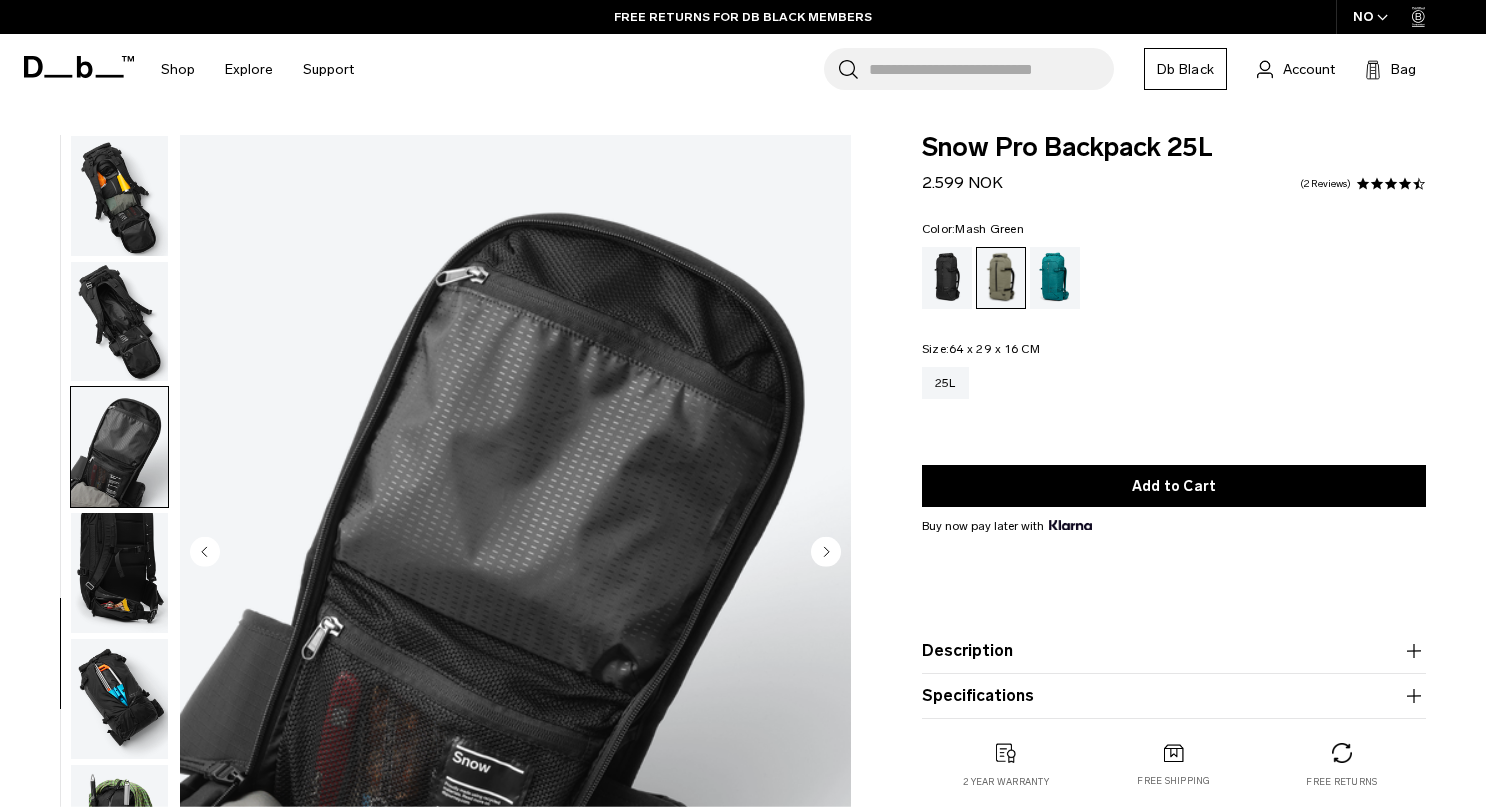 scroll, scrollTop: 667, scrollLeft: 0, axis: vertical 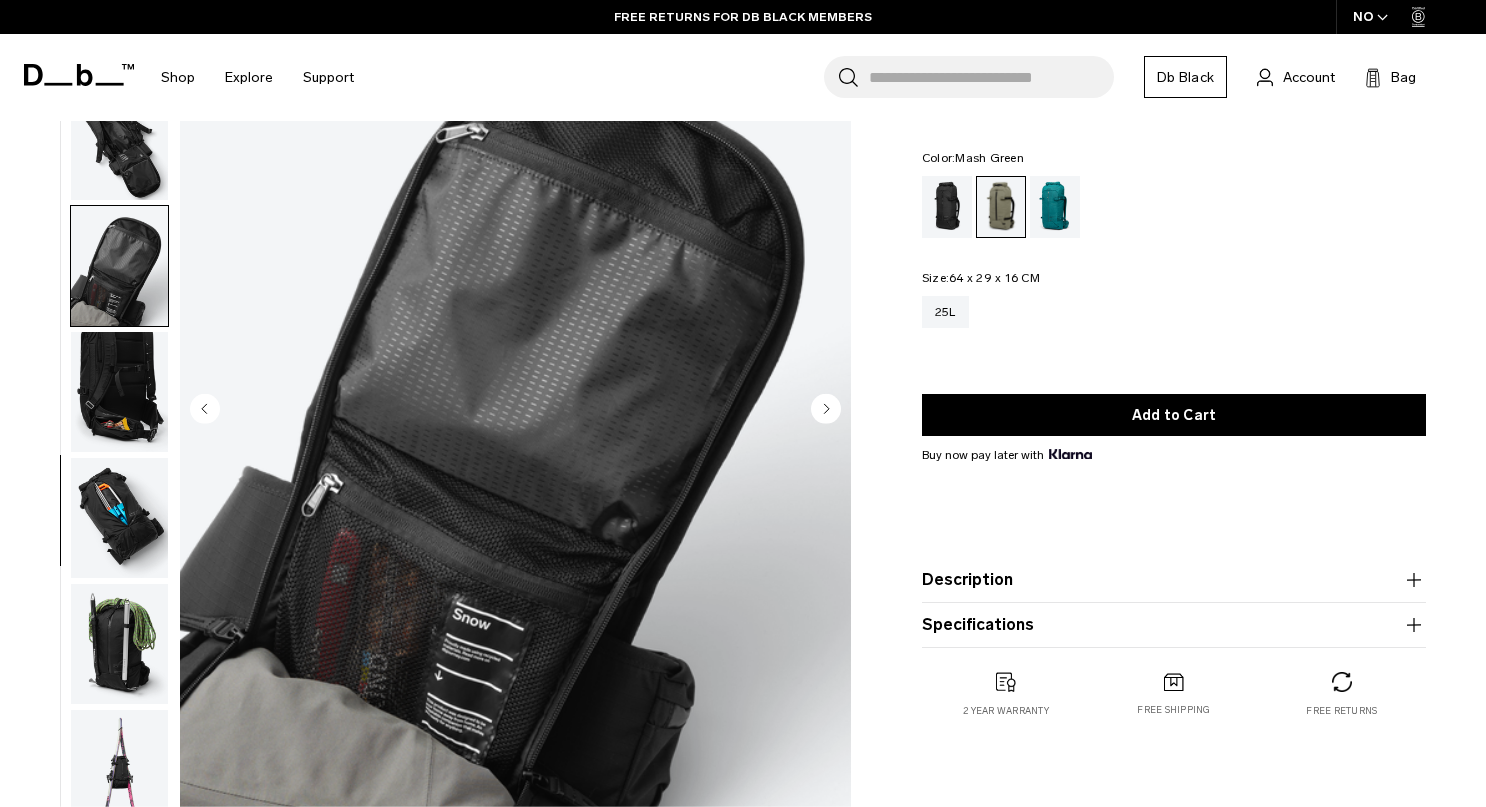 click at bounding box center (119, 518) 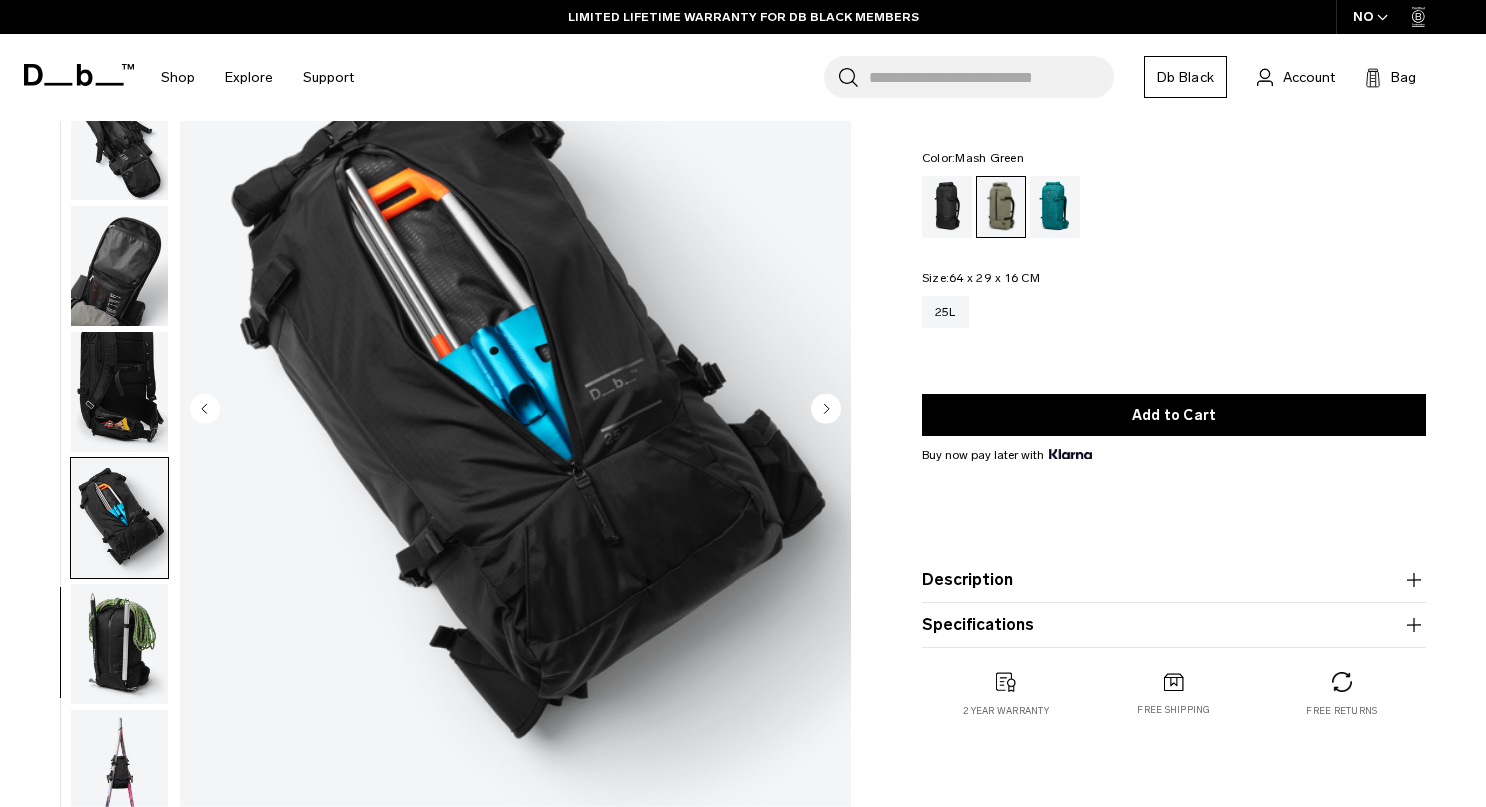 click at bounding box center [119, 644] 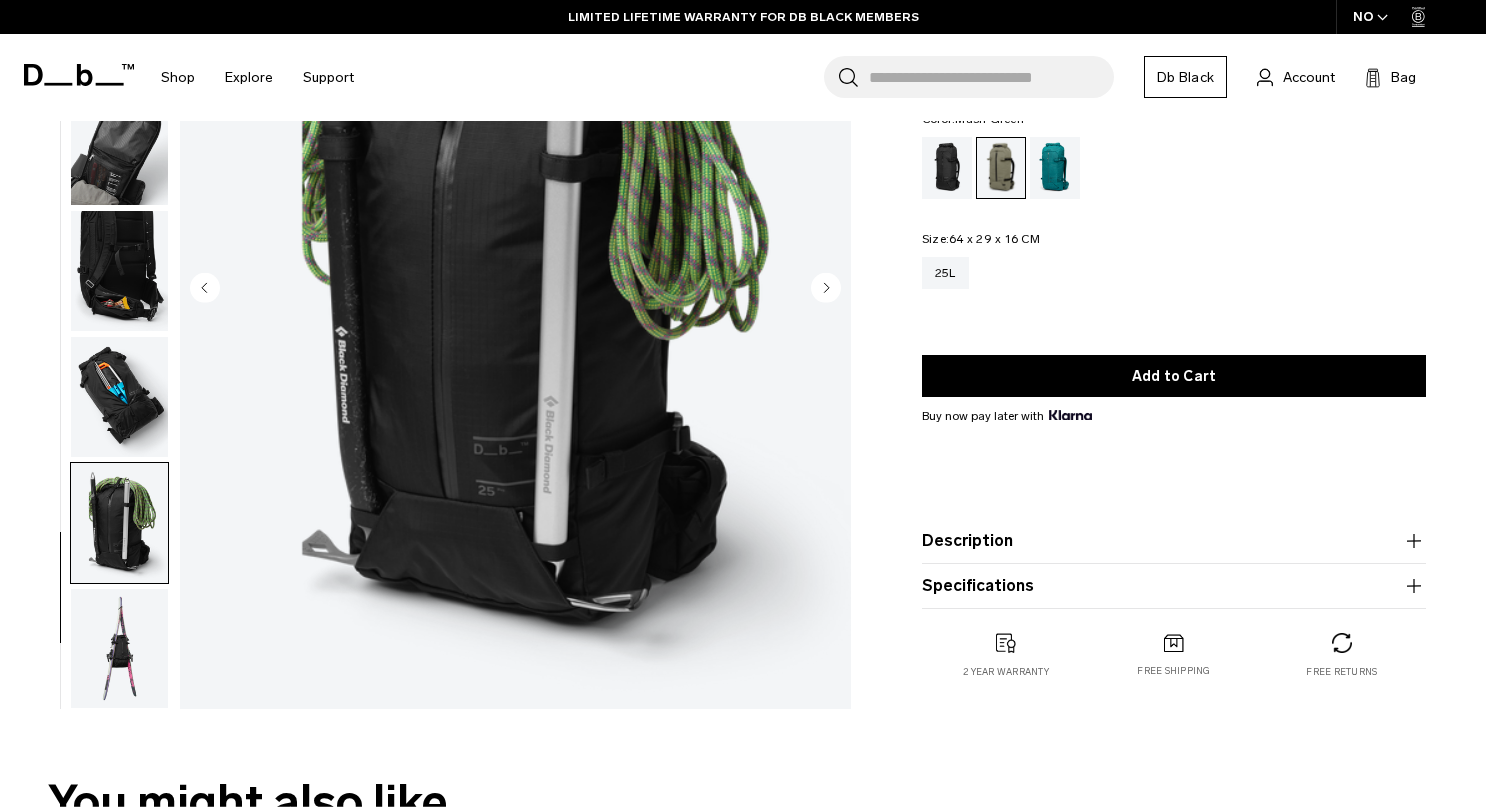 scroll, scrollTop: 304, scrollLeft: 0, axis: vertical 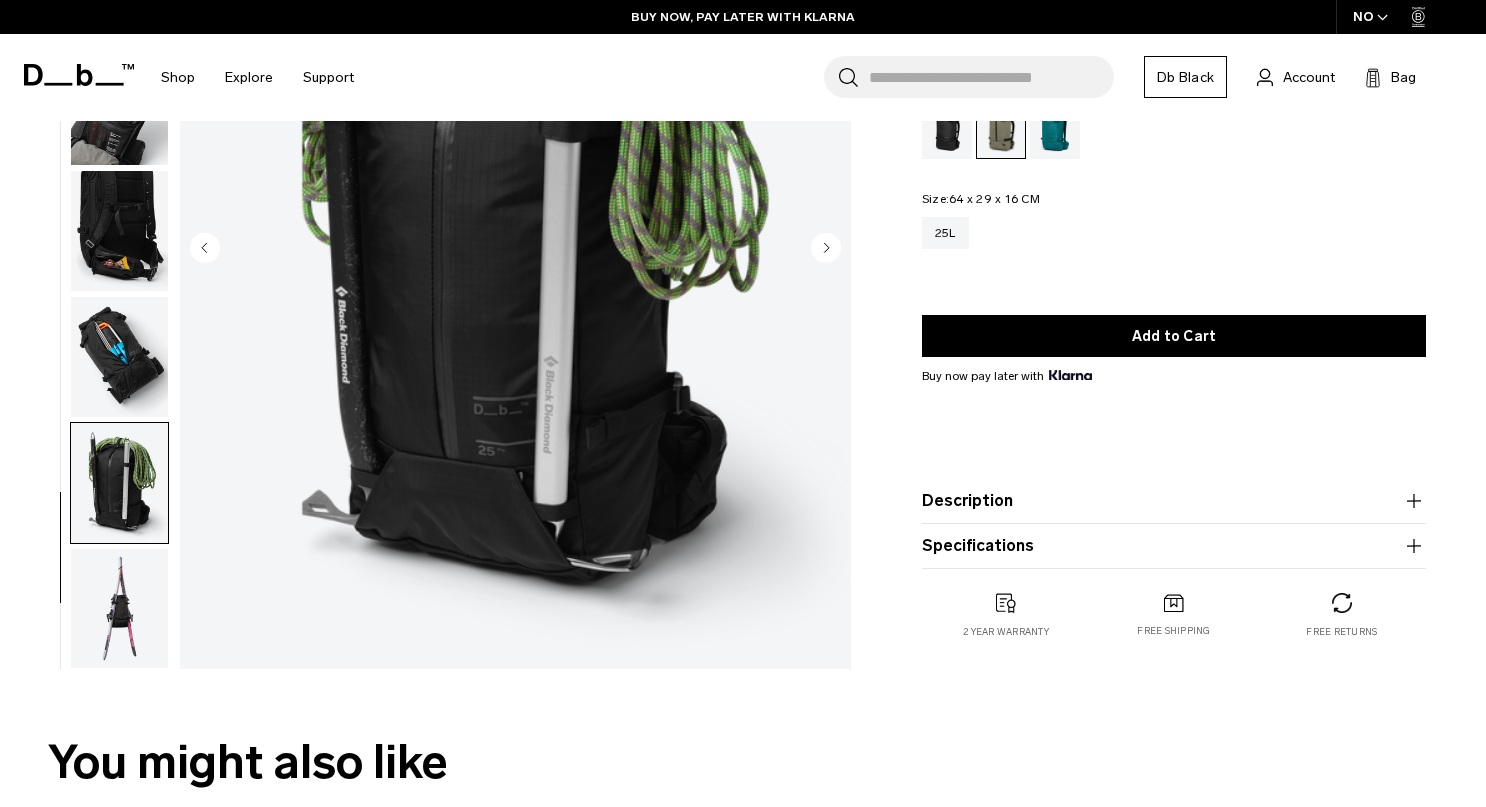 click at bounding box center [119, 609] 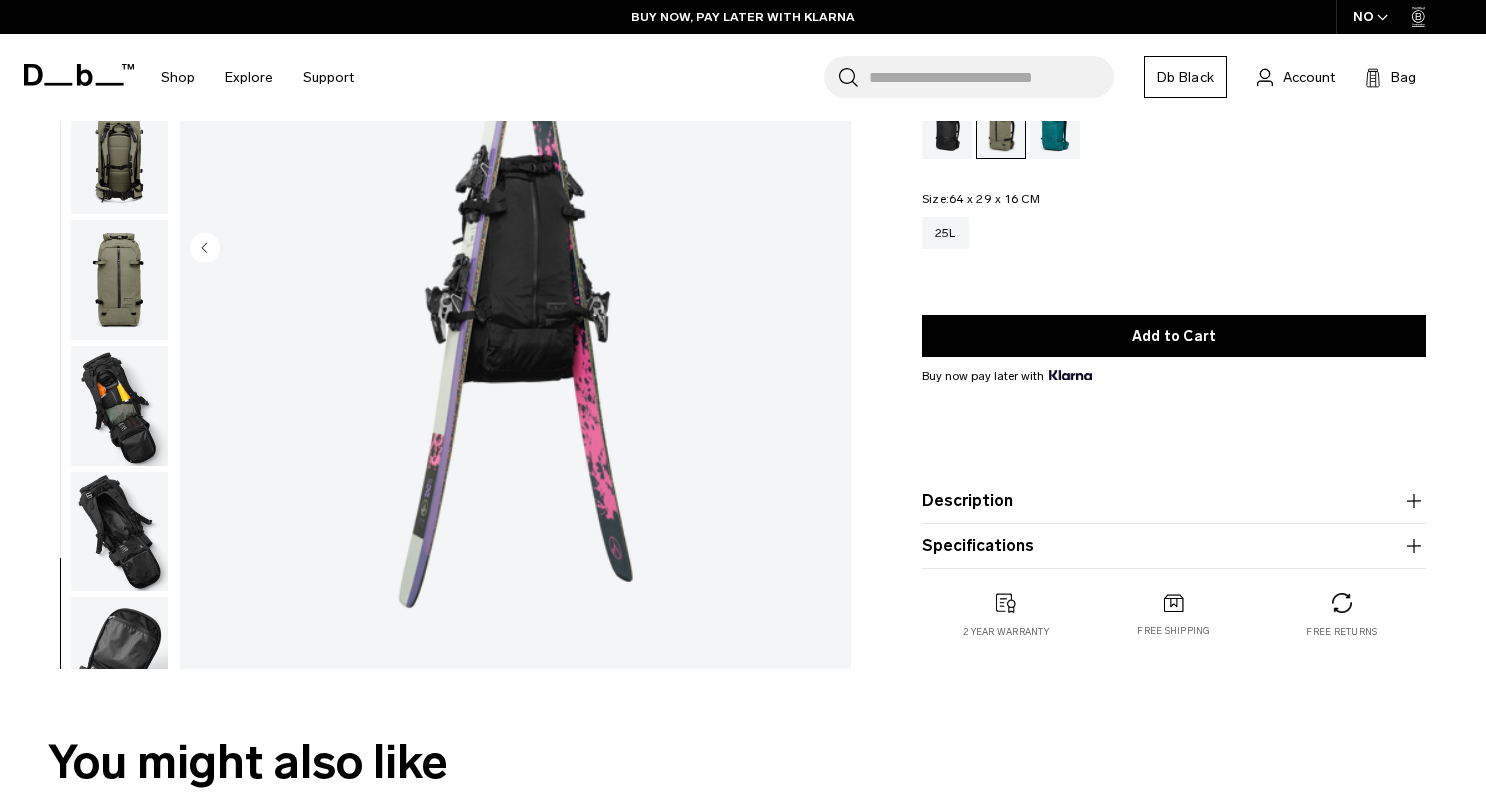 scroll, scrollTop: 0, scrollLeft: 0, axis: both 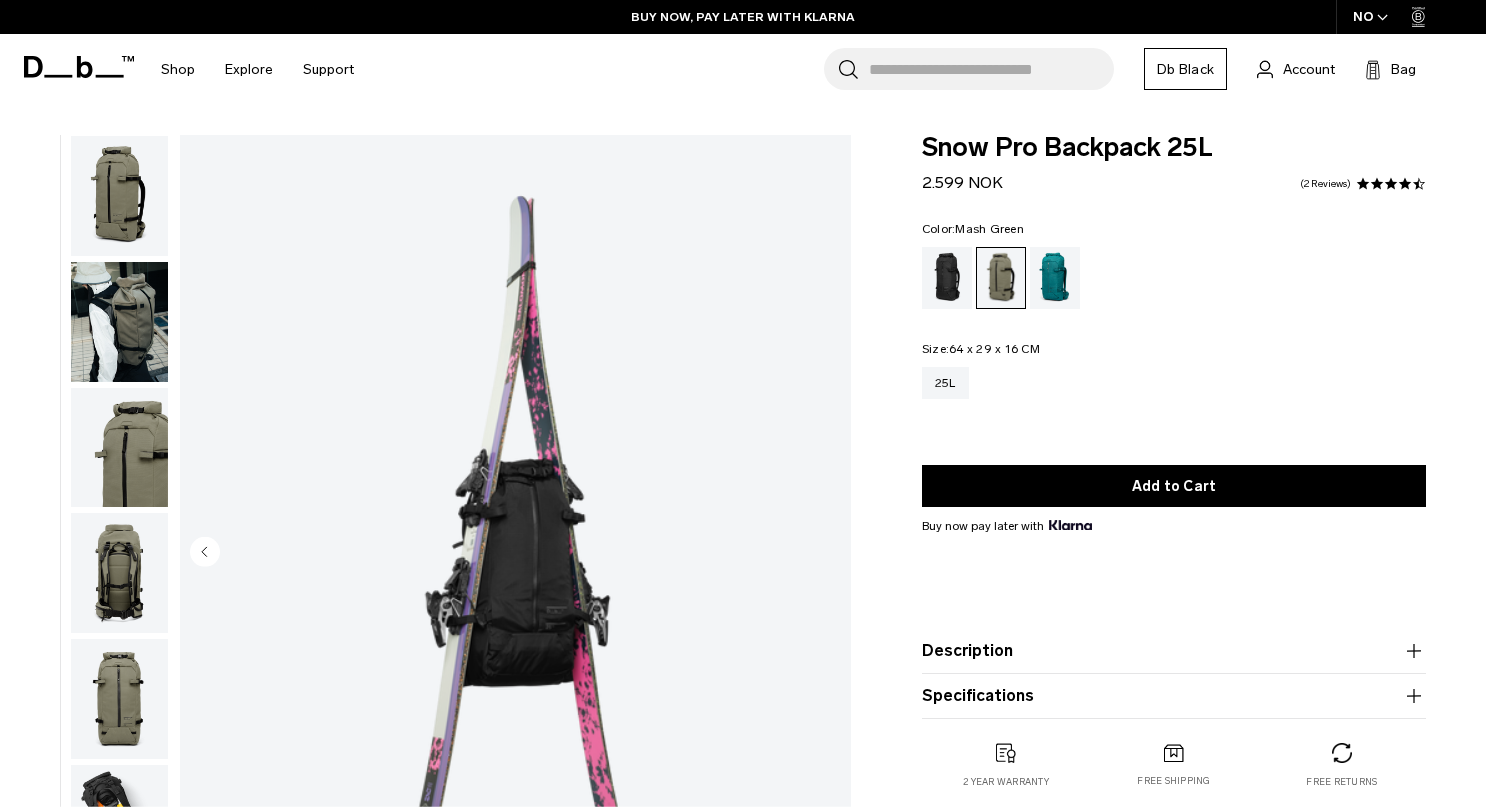 click at bounding box center (119, 322) 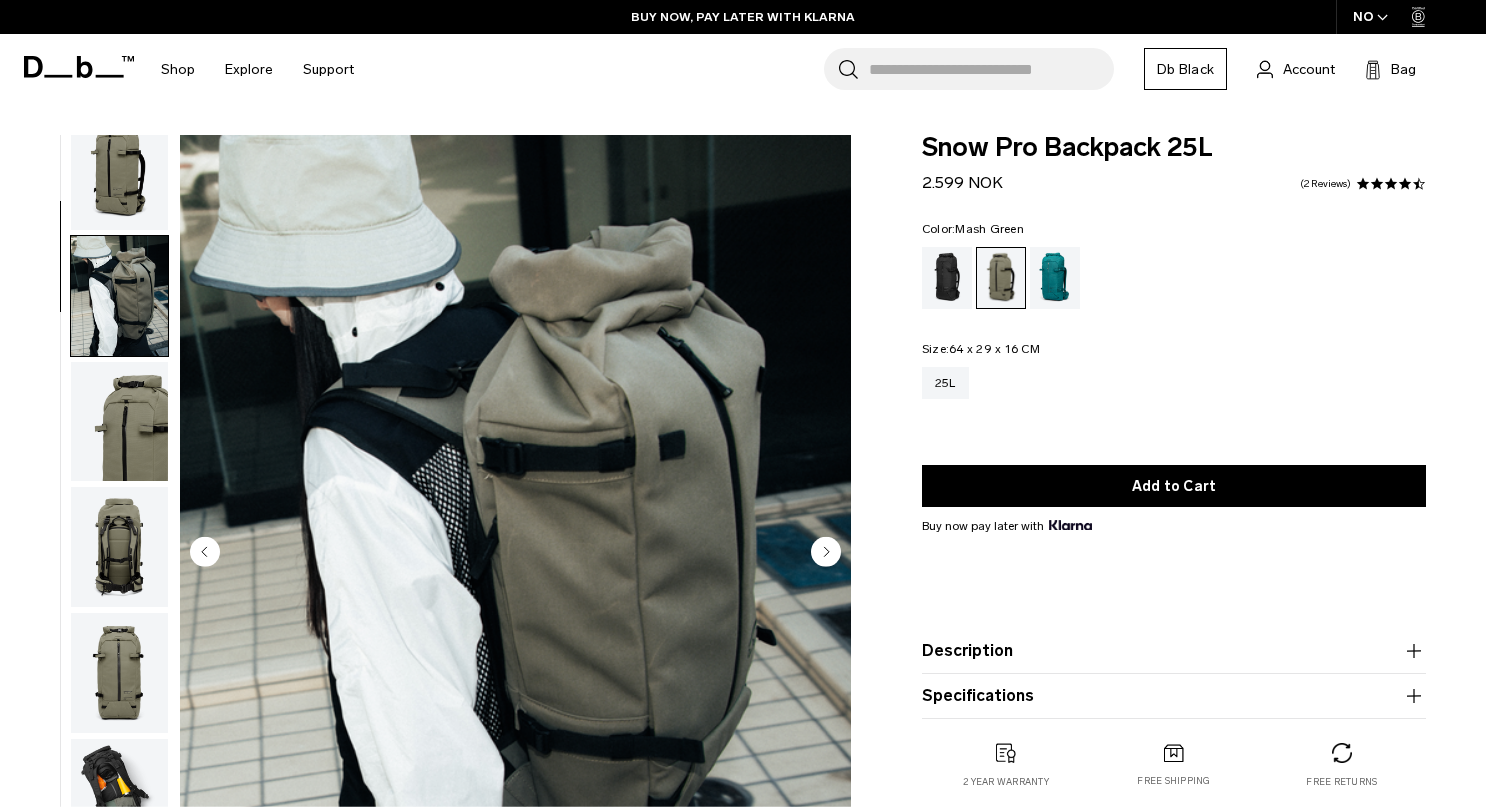 scroll, scrollTop: 0, scrollLeft: 0, axis: both 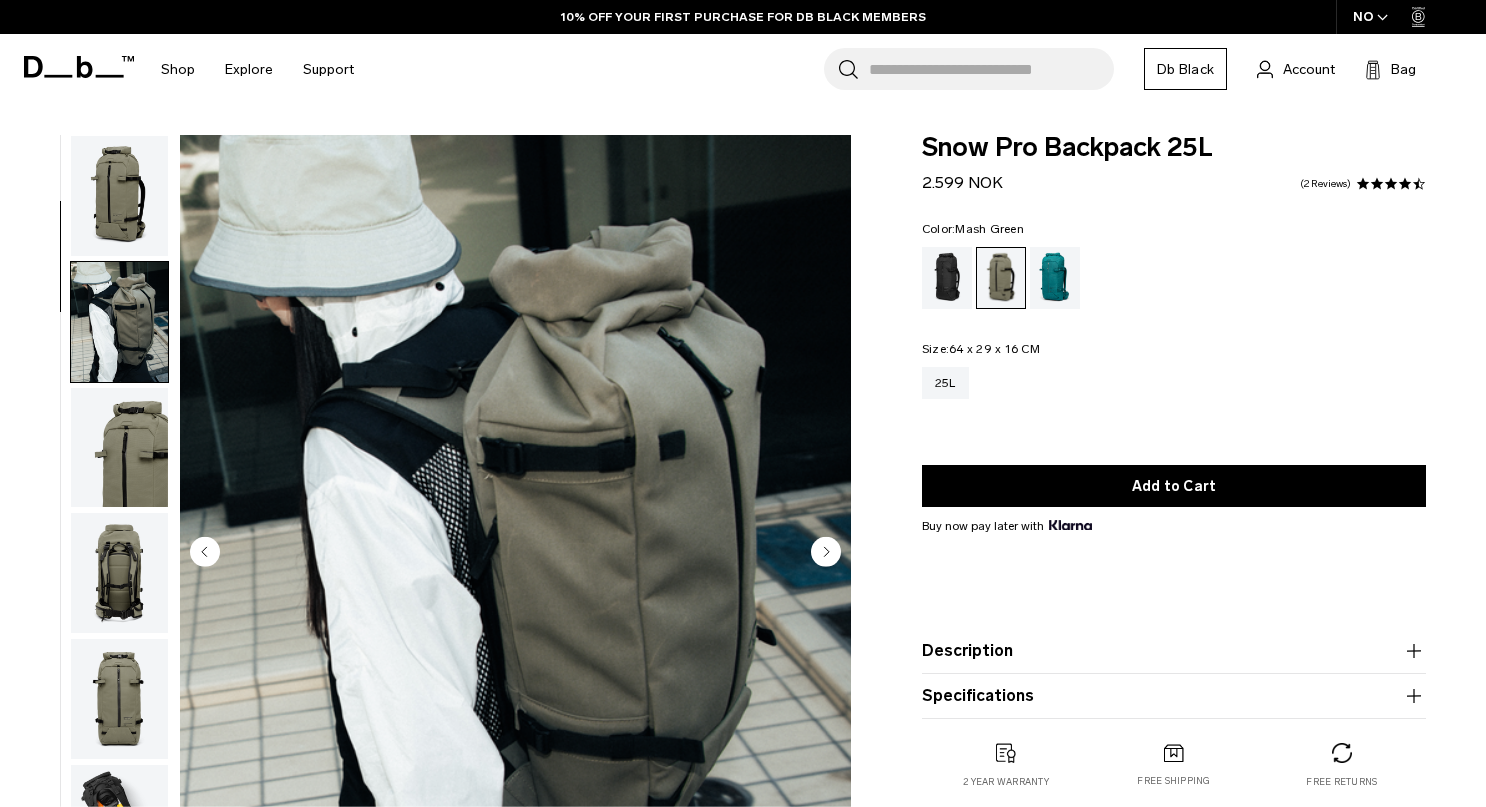 click at bounding box center (119, 196) 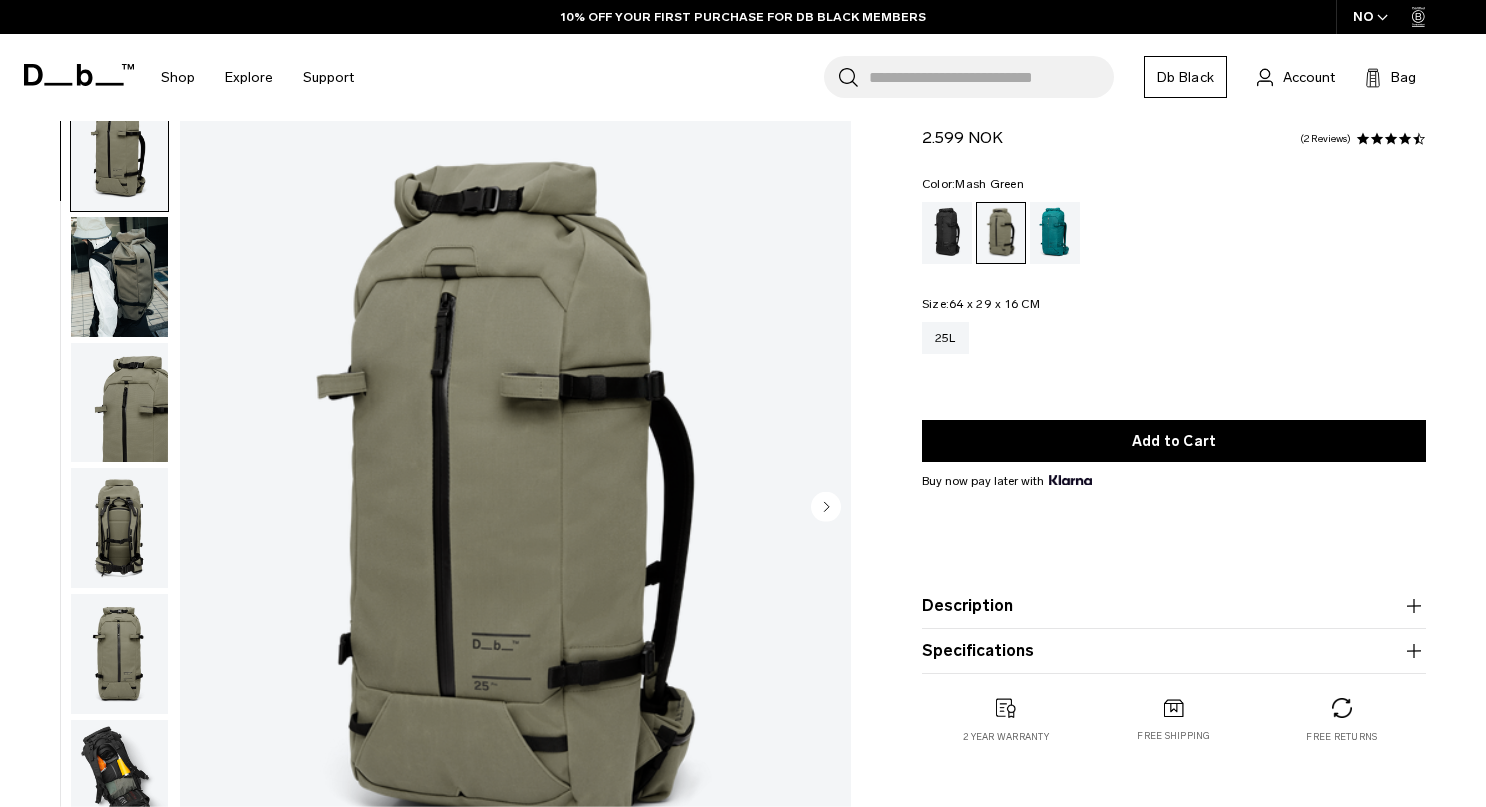 scroll, scrollTop: 0, scrollLeft: 0, axis: both 